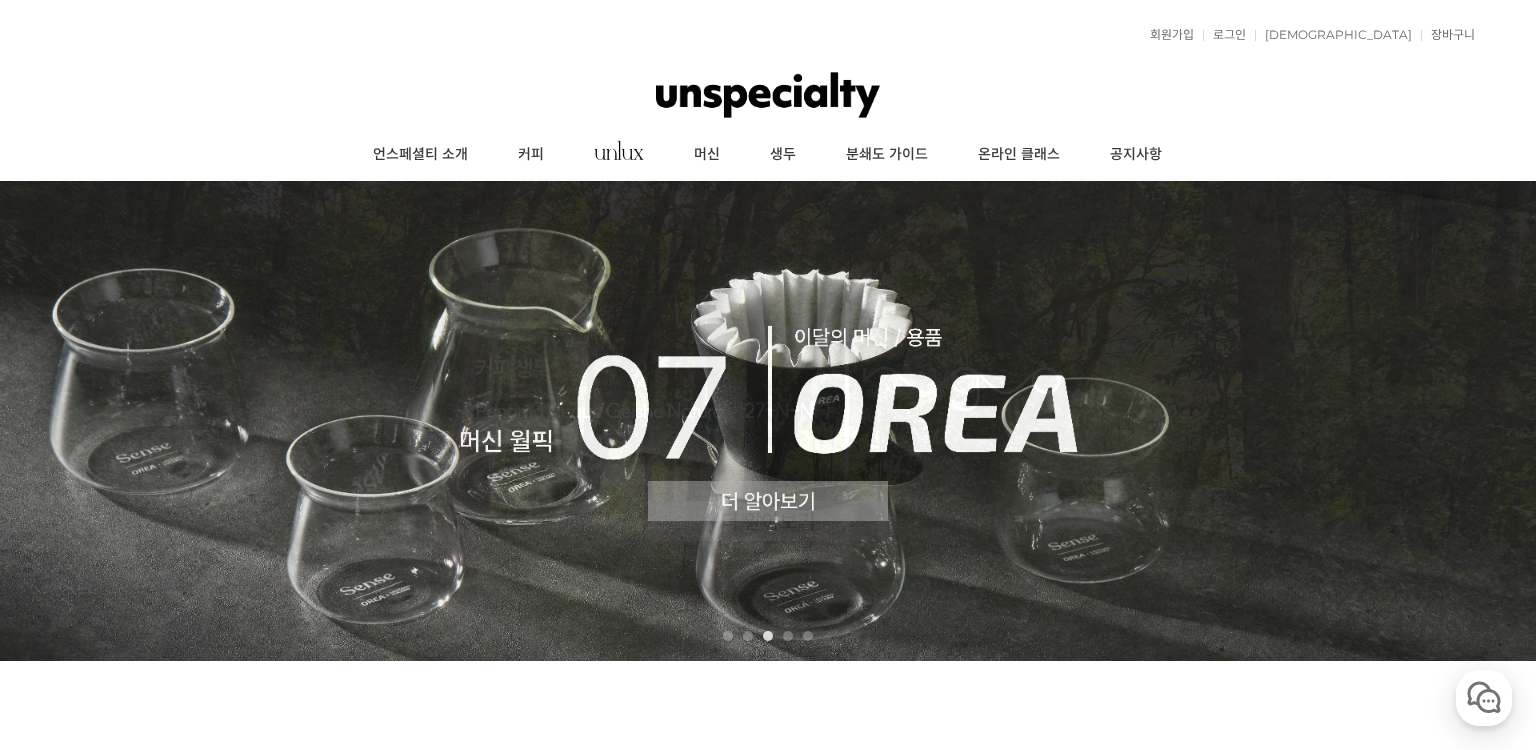 scroll, scrollTop: 0, scrollLeft: 0, axis: both 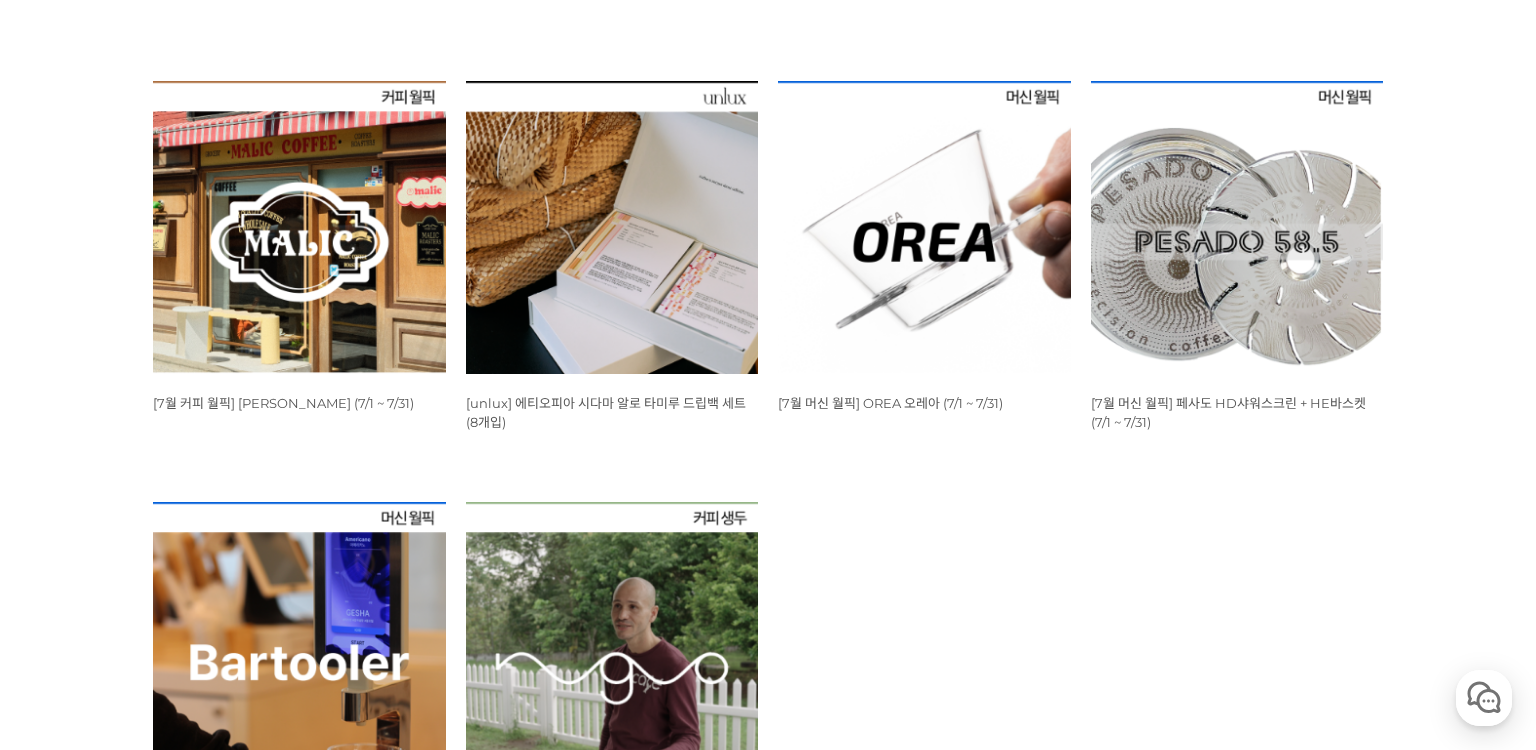 click at bounding box center [299, 227] 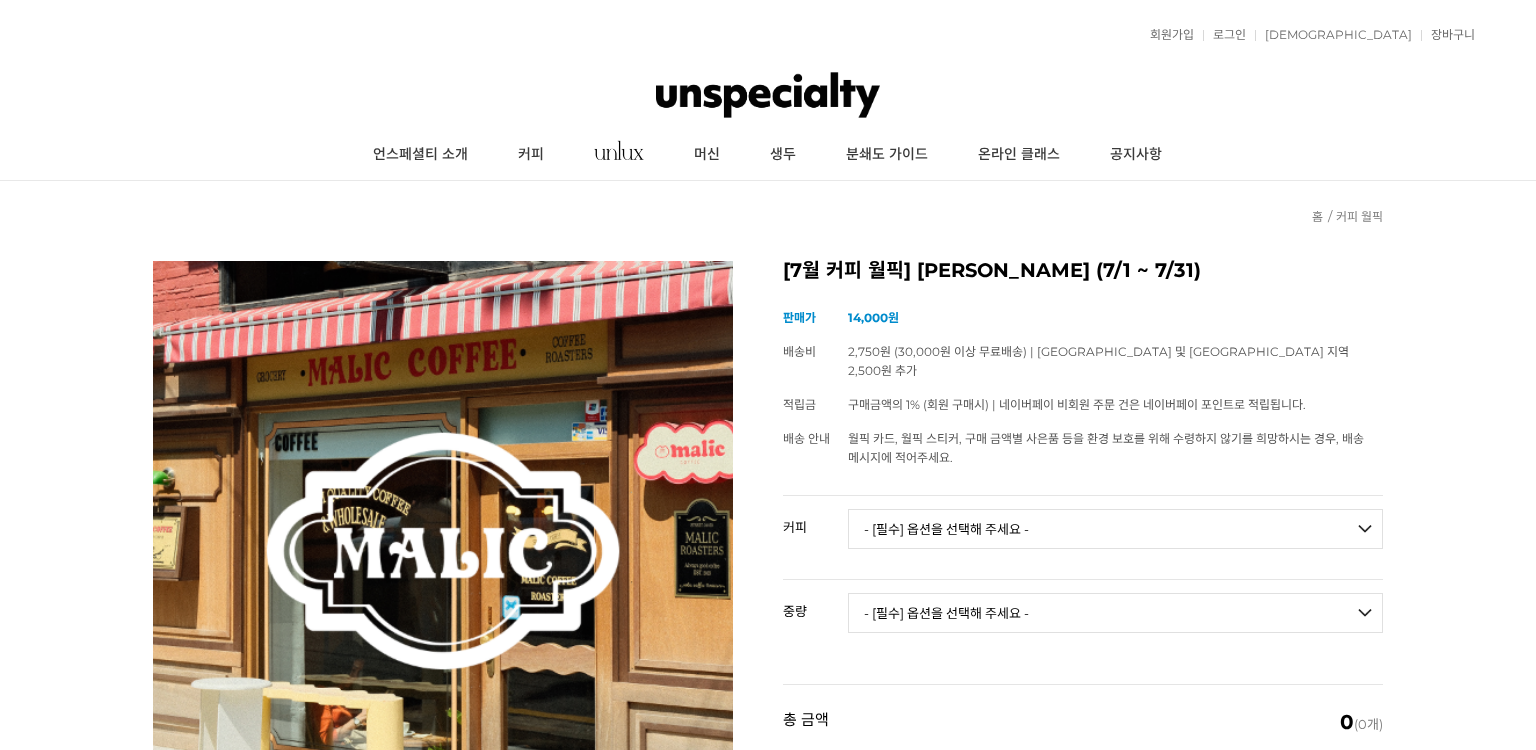 click on "- [필수] 옵션을 선택해 주세요 - ------------------- 언스페셜티 분쇄도 가이드 종이(주문 1개당 최대 1개 제공) [PERSON_NAME] (언스페셜티 블렌드) 애플 쥬스 (언스페셜티 블렌드) 허니 자몽 쥬스 (언스페셜티 블렌드) [기획상품] 2024 Best of Panama 3종 10g 레시피팩 프루티 블렌드 마일드 블렌드 모닝 블렌드 #1 탄자니아 아카시아 힐스 게이샤 AA 풀리 워시드 #2 콜롬비아 포파얀 슈가케인 디카페인 #3 에티오피아 알로 타미루 미리가 74158 [GEOGRAPHIC_DATA] #4 에티오피아 첼베사 워시드 디카페인 #5 케냐 뚱구리 AB 풀리 워시드 #6 에티오피아 버그 우 셀렉션 에얼룸 내추럴 (Lot2) #7 에티오피아 알로 타미루 무라고 74158 클래식 워시드 #8 케냐 은가라투아 AB 워시드 (Lot 159) [7.4 오픈] #9 온두라스 마리사벨 카바예로 파카마라 워시드 [7.8 오픈] #19 [GEOGRAPHIC_DATA] 구지 샤키소 타데 에얼룸 내추럴" at bounding box center (1115, 529) 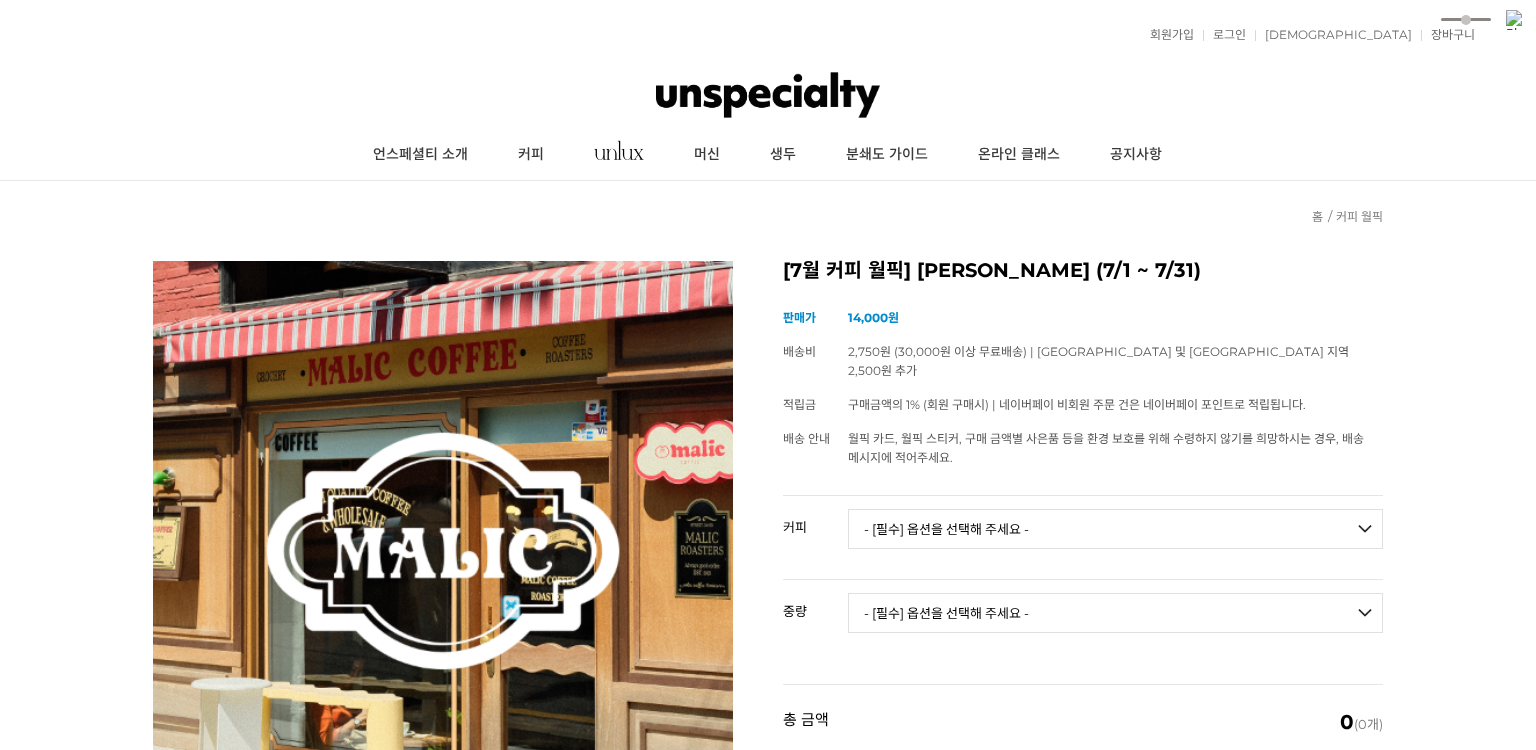 scroll, scrollTop: 0, scrollLeft: 0, axis: both 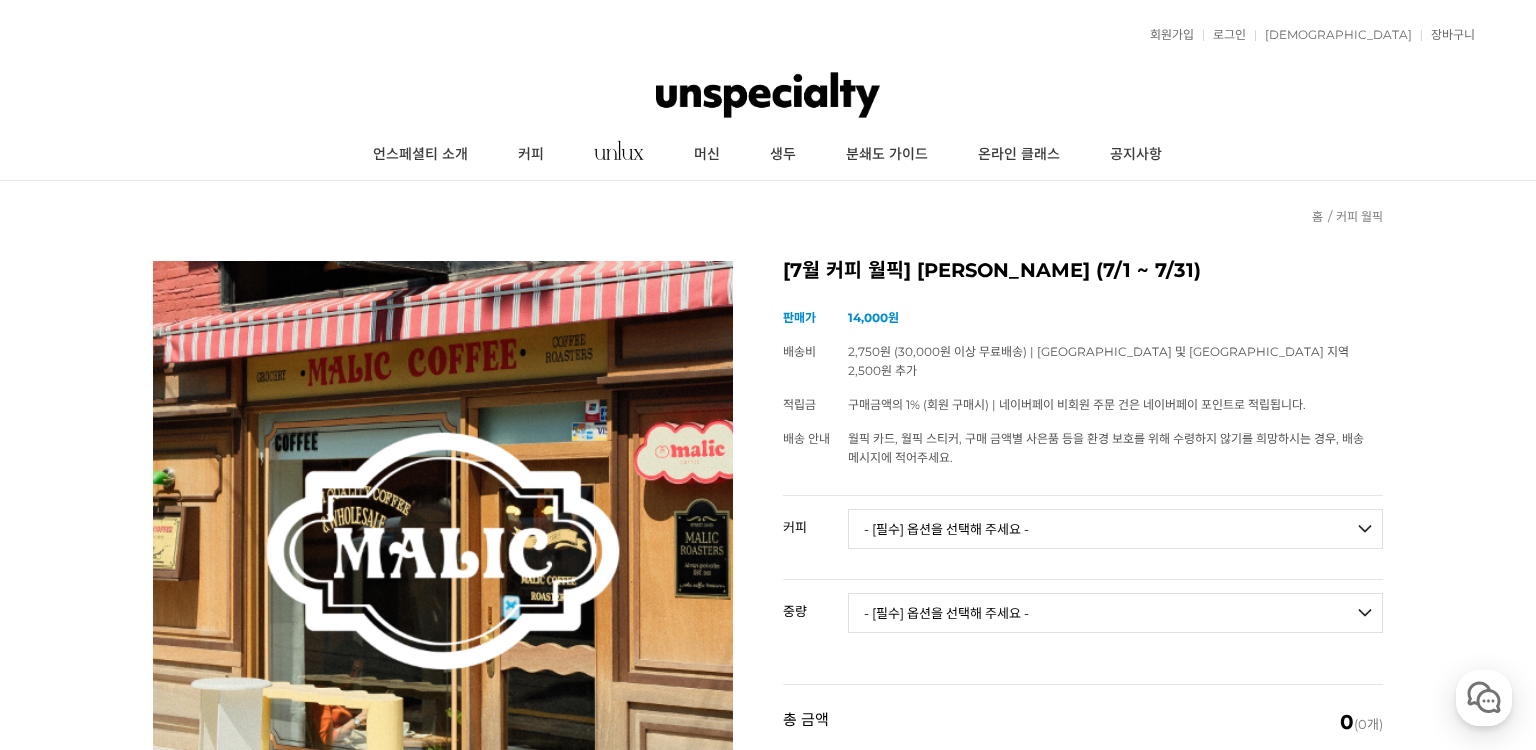select on "프루티 블렌드" 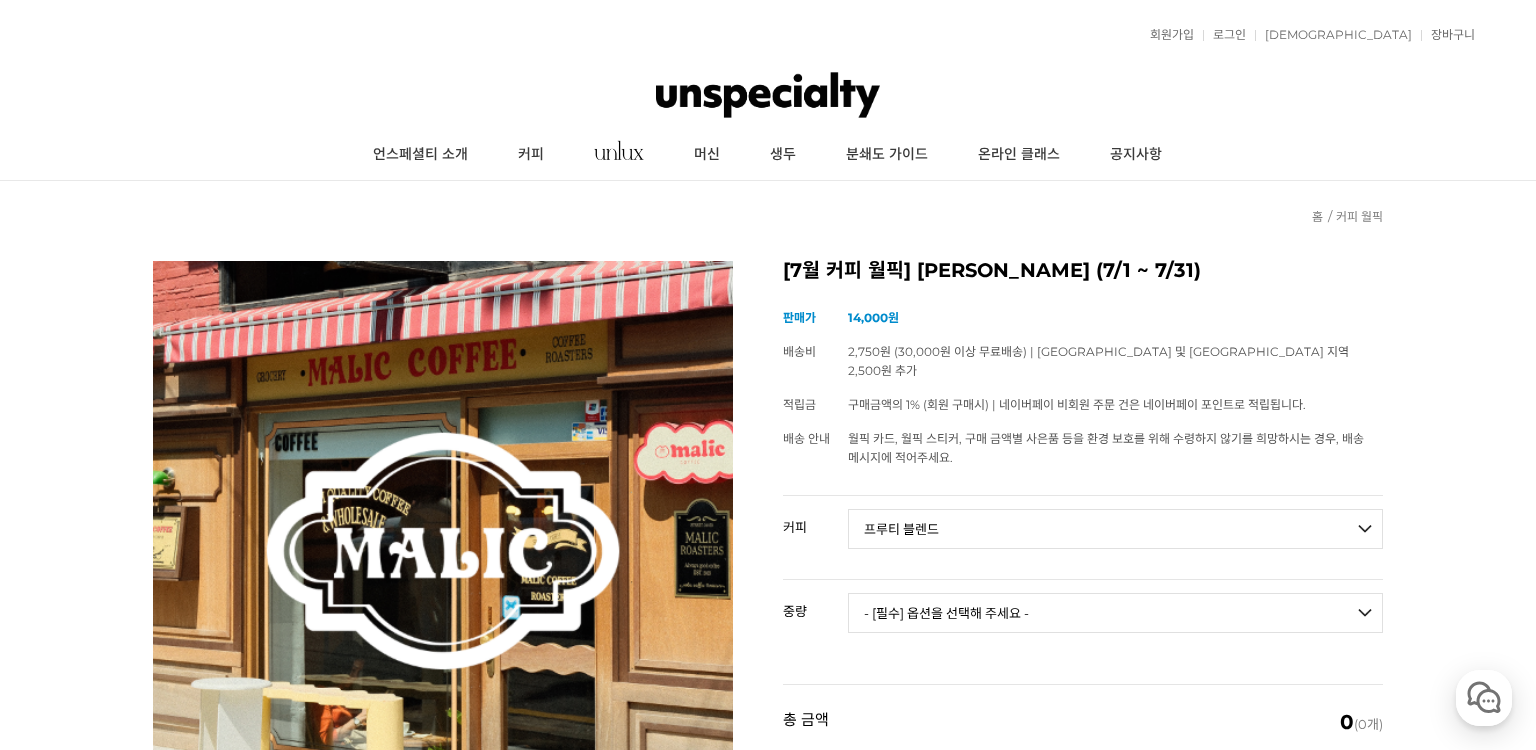 click on "- [필수] 옵션을 선택해 주세요 - ------------------- 언스페셜티 분쇄도 가이드 종이(주문 1개당 최대 1개 제공) [PERSON_NAME] (언스페셜티 블렌드) 애플 쥬스 (언스페셜티 블렌드) 허니 자몽 쥬스 (언스페셜티 블렌드) [기획상품] 2024 Best of Panama 3종 10g 레시피팩 프루티 블렌드 마일드 블렌드 모닝 블렌드 #1 탄자니아 아카시아 힐스 게이샤 AA 풀리 워시드 [품절] #2 콜롬비아 포파얀 슈가케인 디카페인 #3 에티오피아 알로 타미루 미리가 74158 워시드 #4 에티오피아 첼베사 워시드 디카페인 #5 케냐 뚱구리 AB 풀리 워시드 [품절] #6 에티오피아 버그 우 셀렉션 에얼룸 내추럴 (Lot2) #7 에티오피아 알로 타미루 무라고 74158 클래식 워시드 #8 케냐 은가라투아 AB 워시드 (Lot 159) [품절] [7.4 오픈] #9 온두라스 마리사벨 카바예로 파카마라 워시드 #24 [PERSON_NAME]" at bounding box center (1115, 529) 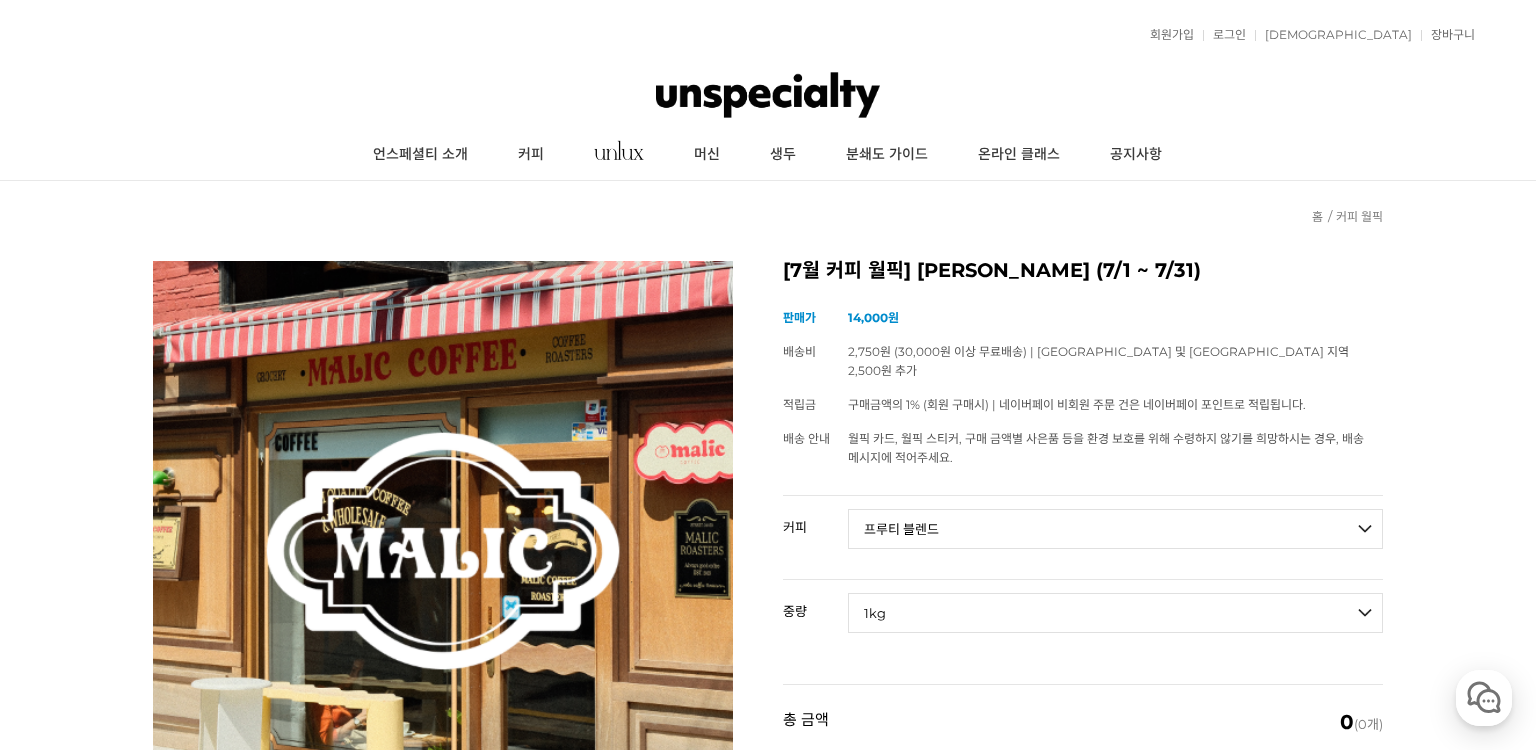 click on "- [필수] 옵션을 선택해 주세요 - ------------------- 200g 500g 1kg" at bounding box center (1115, 613) 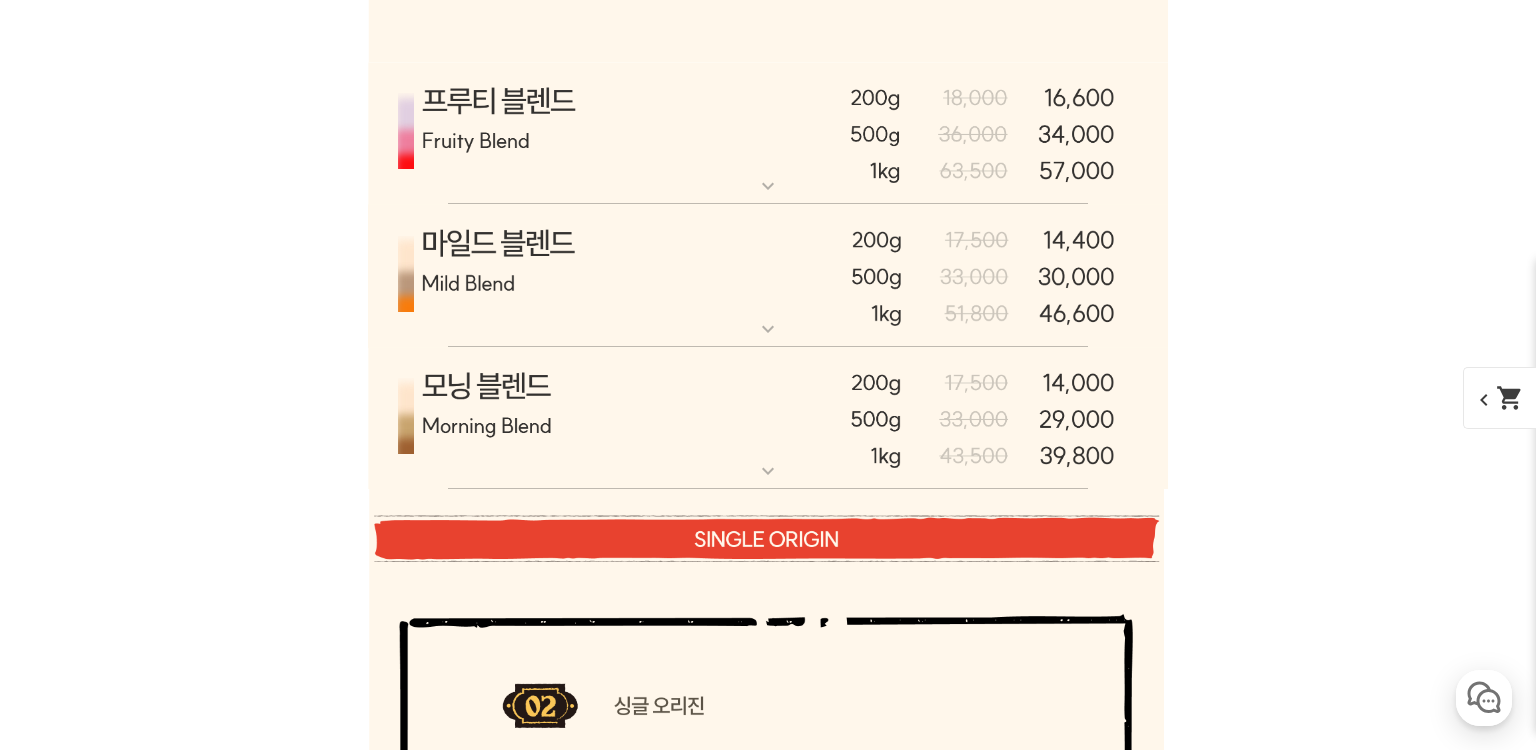 scroll, scrollTop: 7049, scrollLeft: 0, axis: vertical 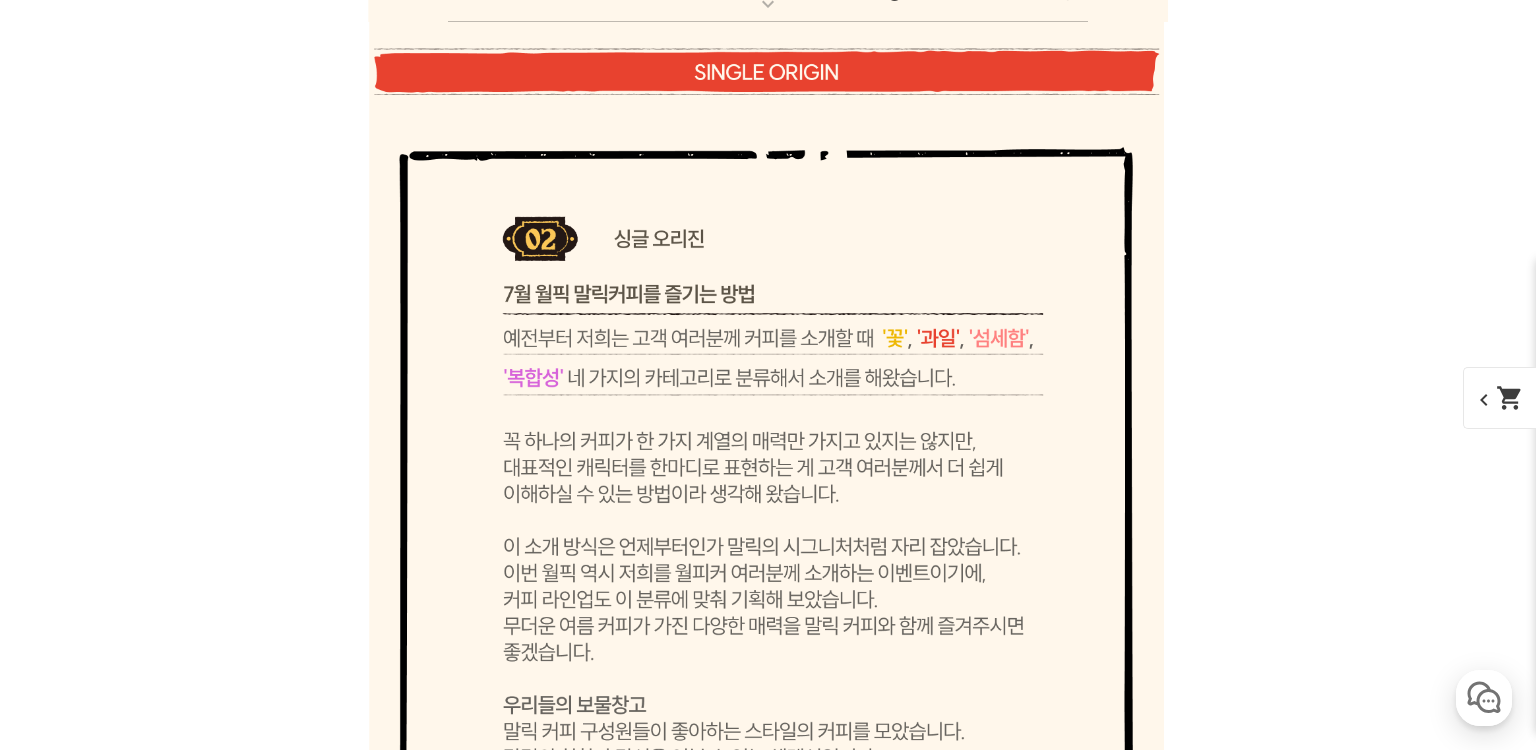click on "expand_more" at bounding box center [768, -281] 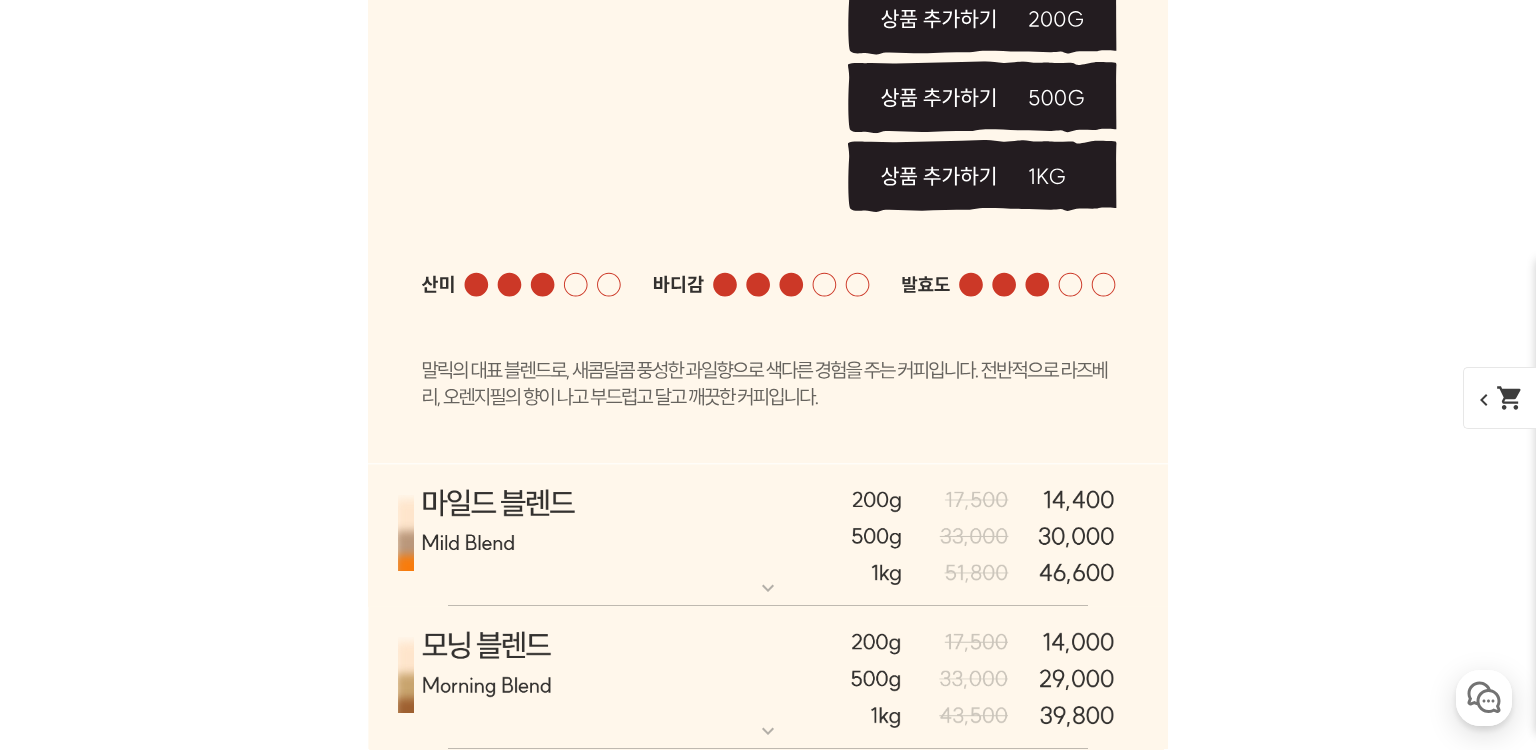 scroll, scrollTop: 7049, scrollLeft: 0, axis: vertical 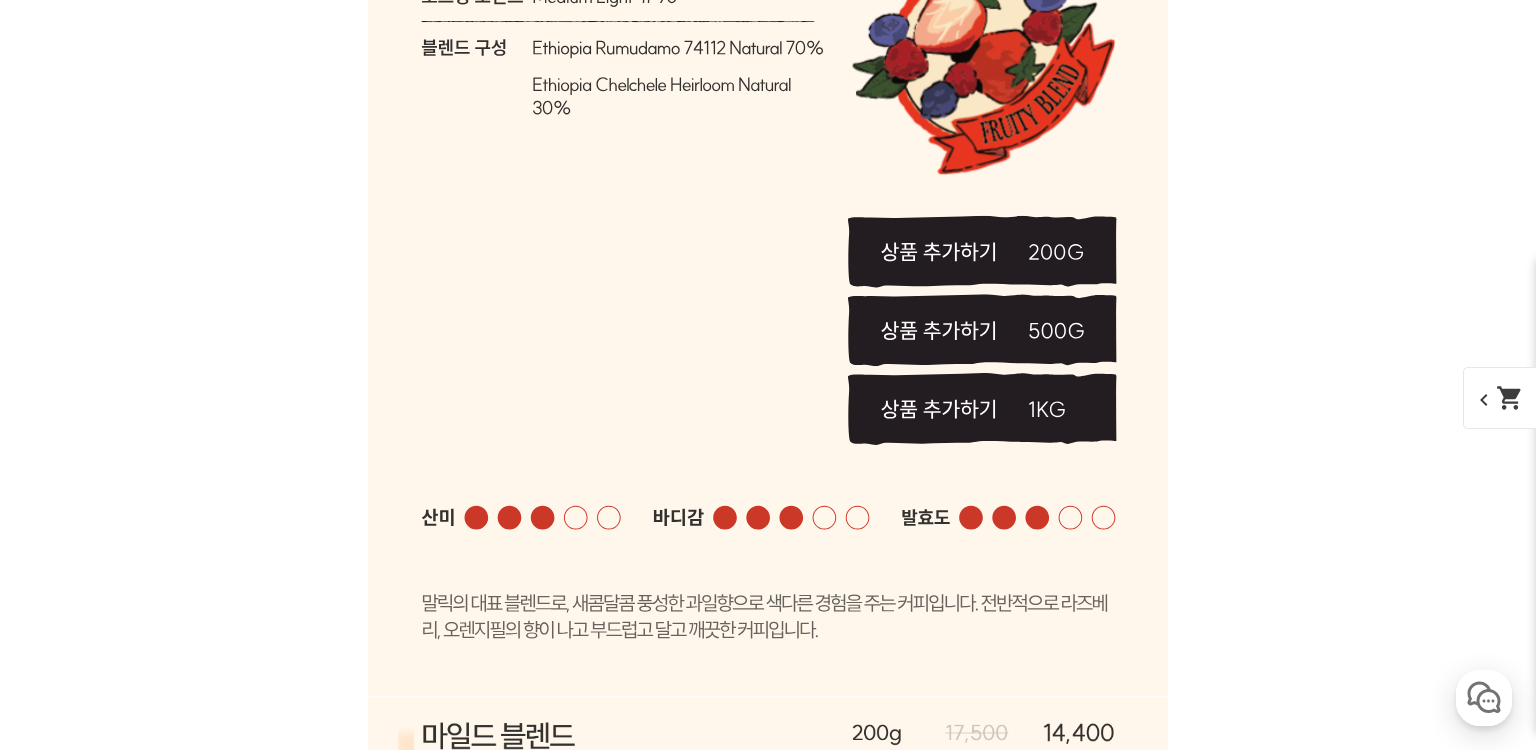 click at bounding box center [768, -333] 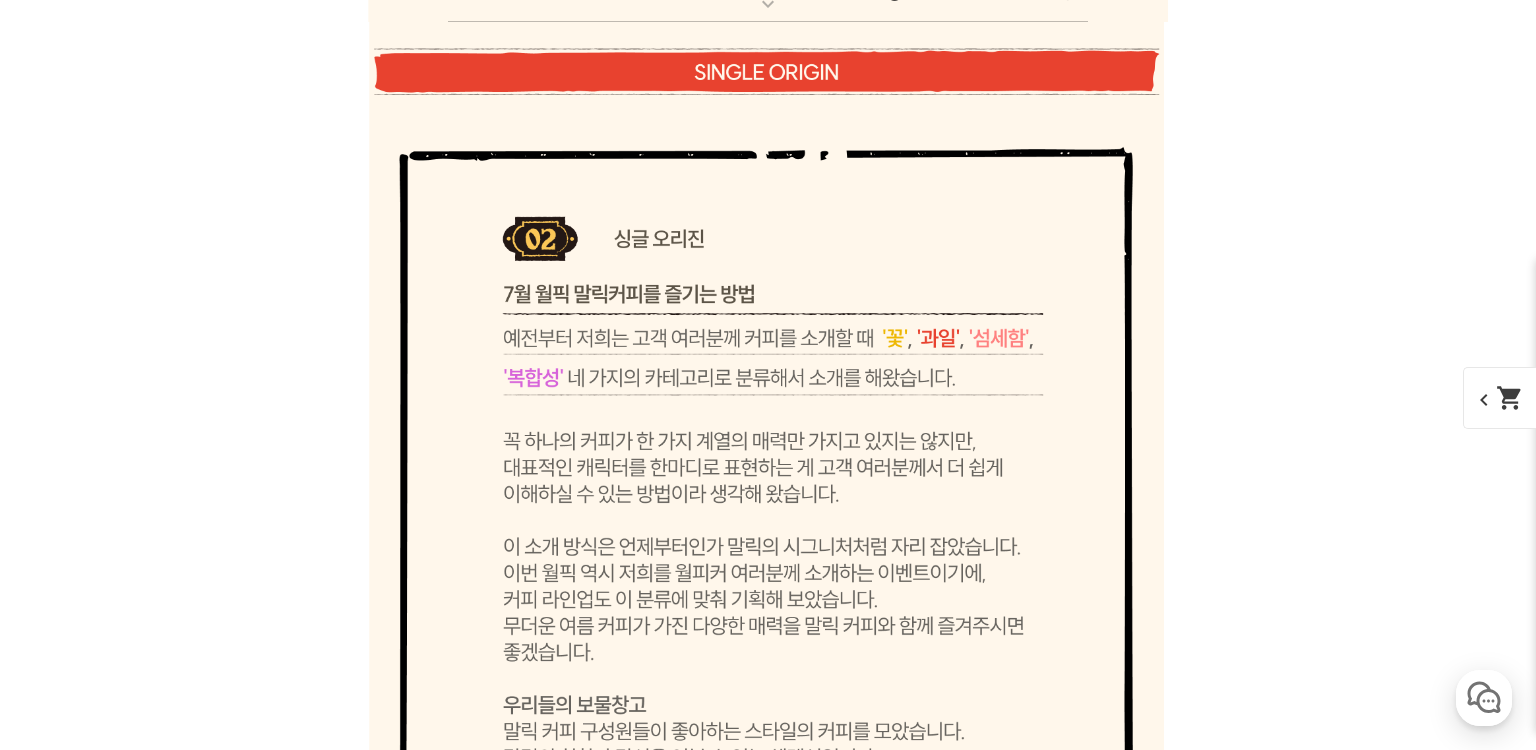 click at bounding box center (768, -333) 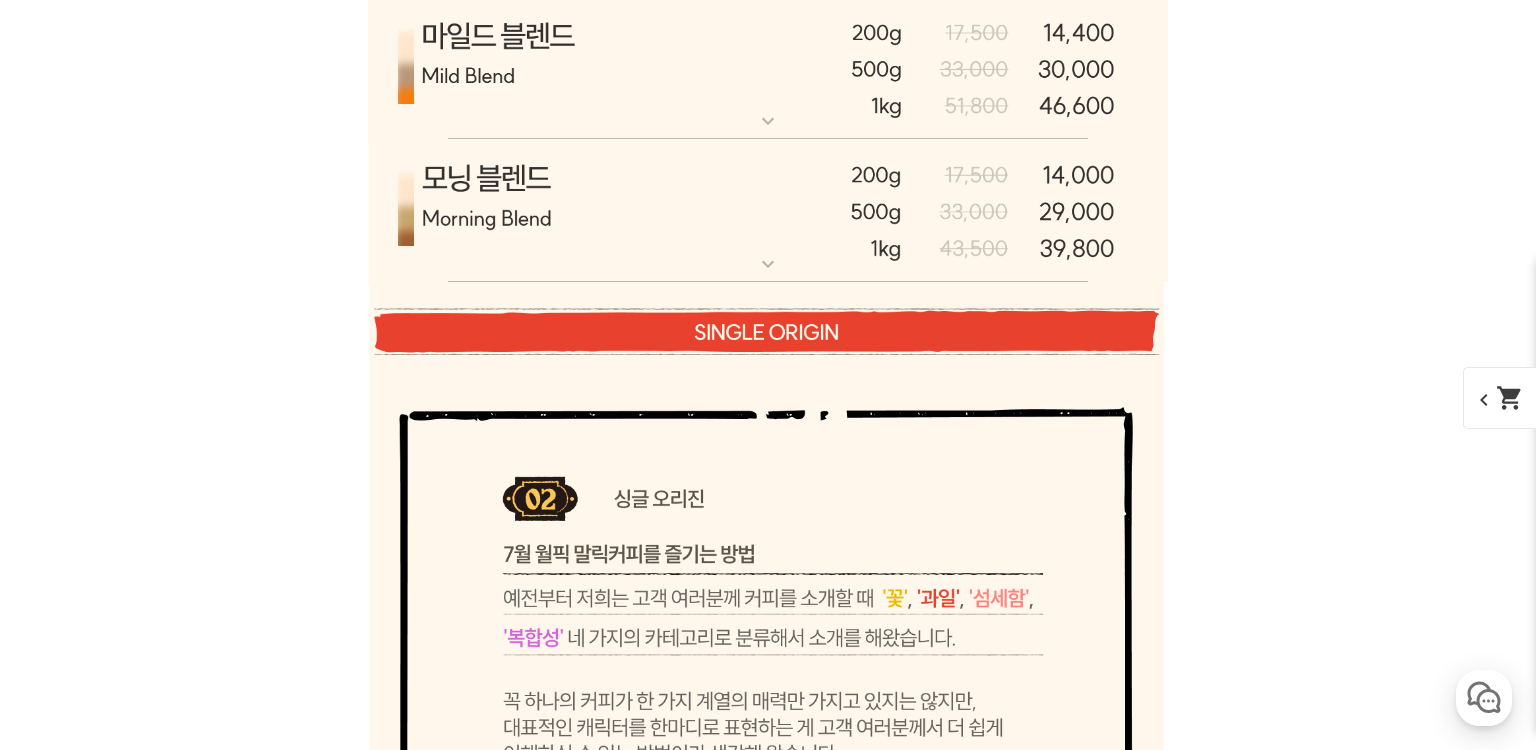 scroll, scrollTop: 7982, scrollLeft: 0, axis: vertical 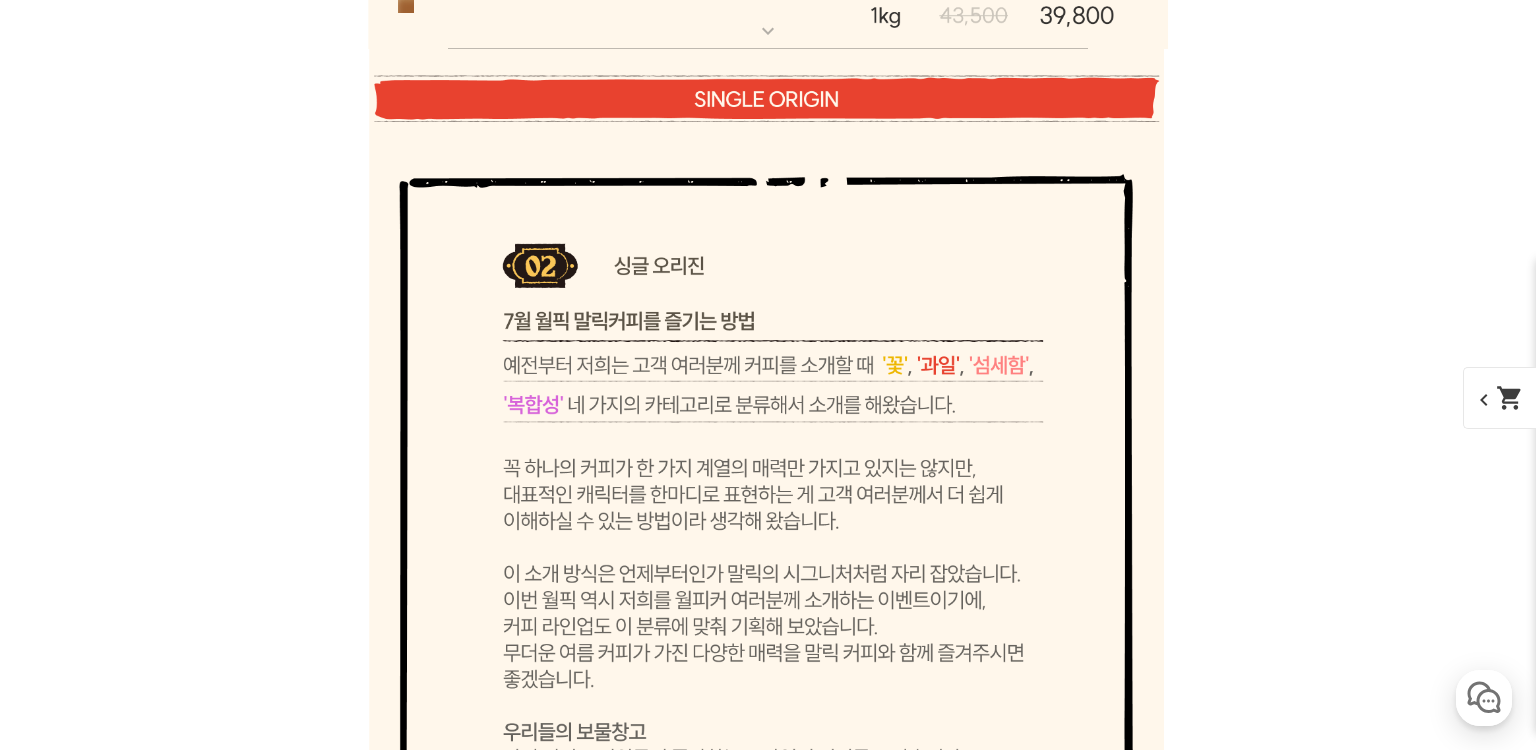 click at bounding box center (768, -165) 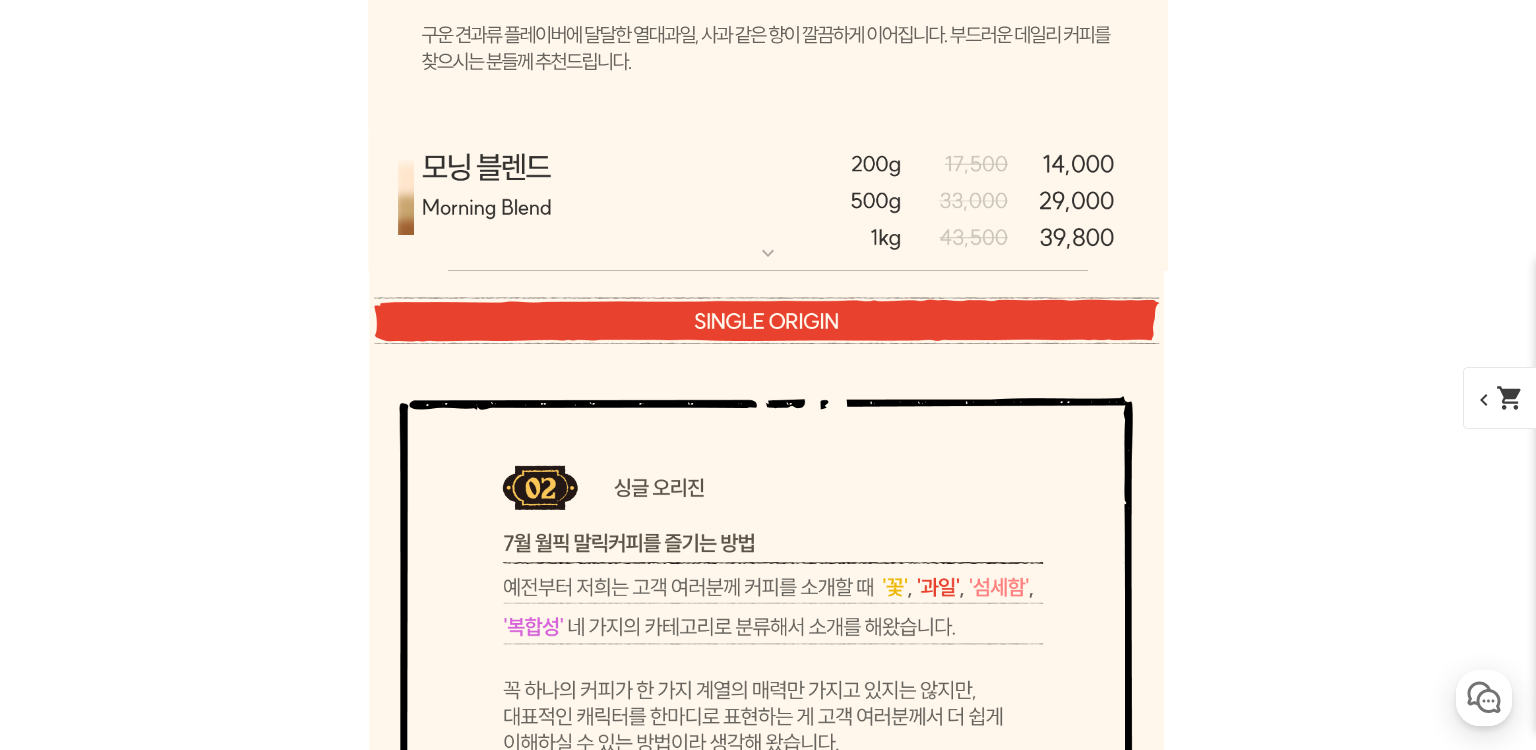 scroll, scrollTop: 8916, scrollLeft: 0, axis: vertical 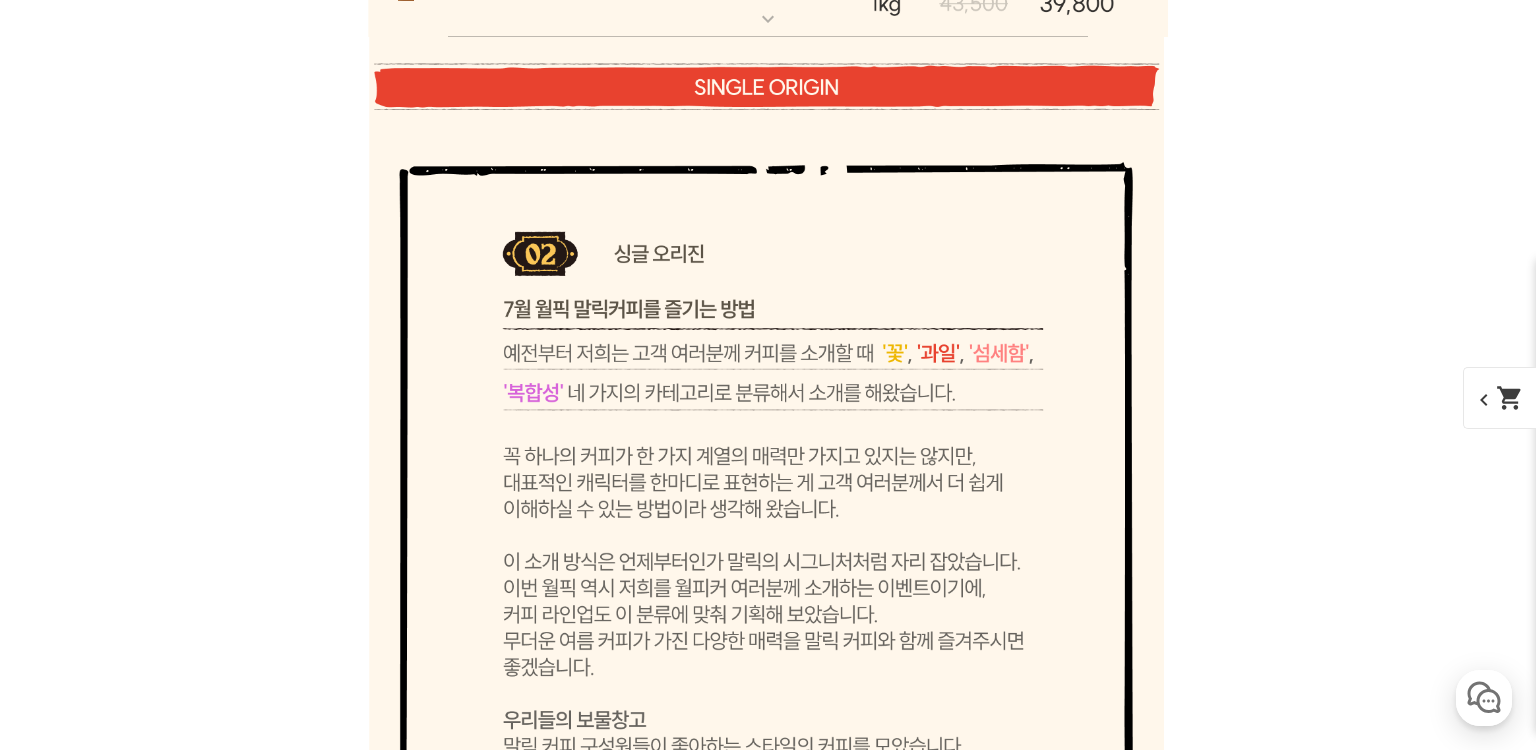 click at bounding box center [768, -34] 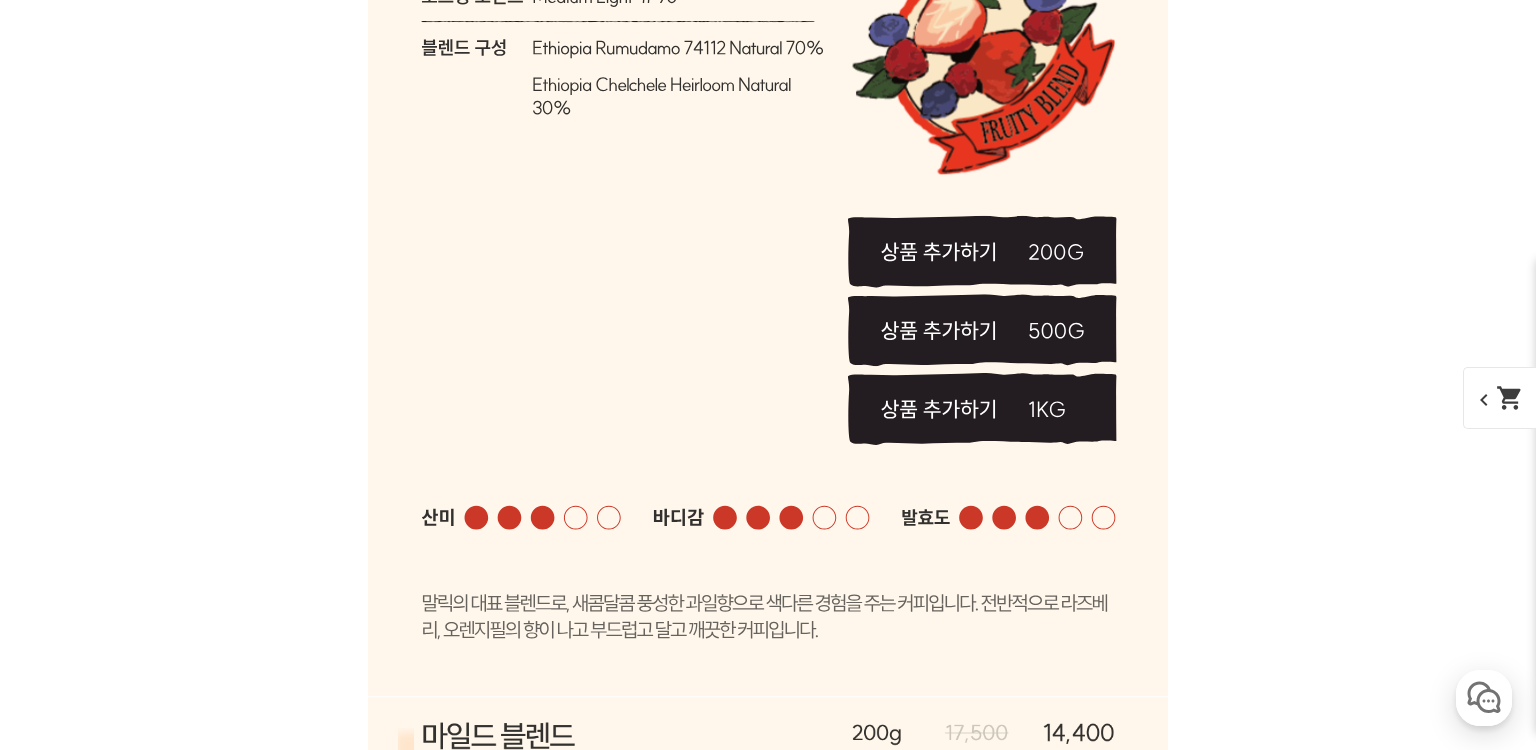 scroll, scrollTop: 6116, scrollLeft: 0, axis: vertical 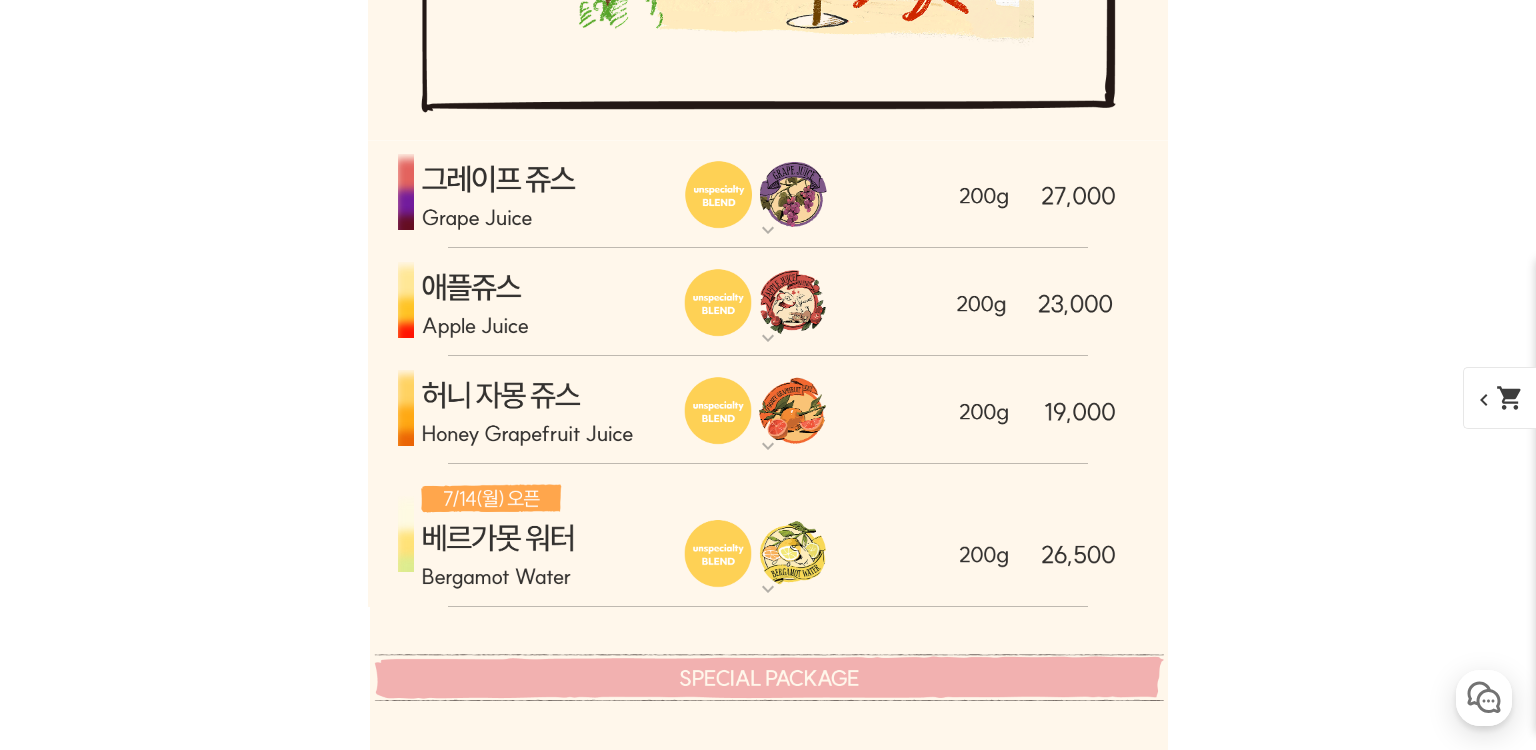 click at bounding box center (768, 194) 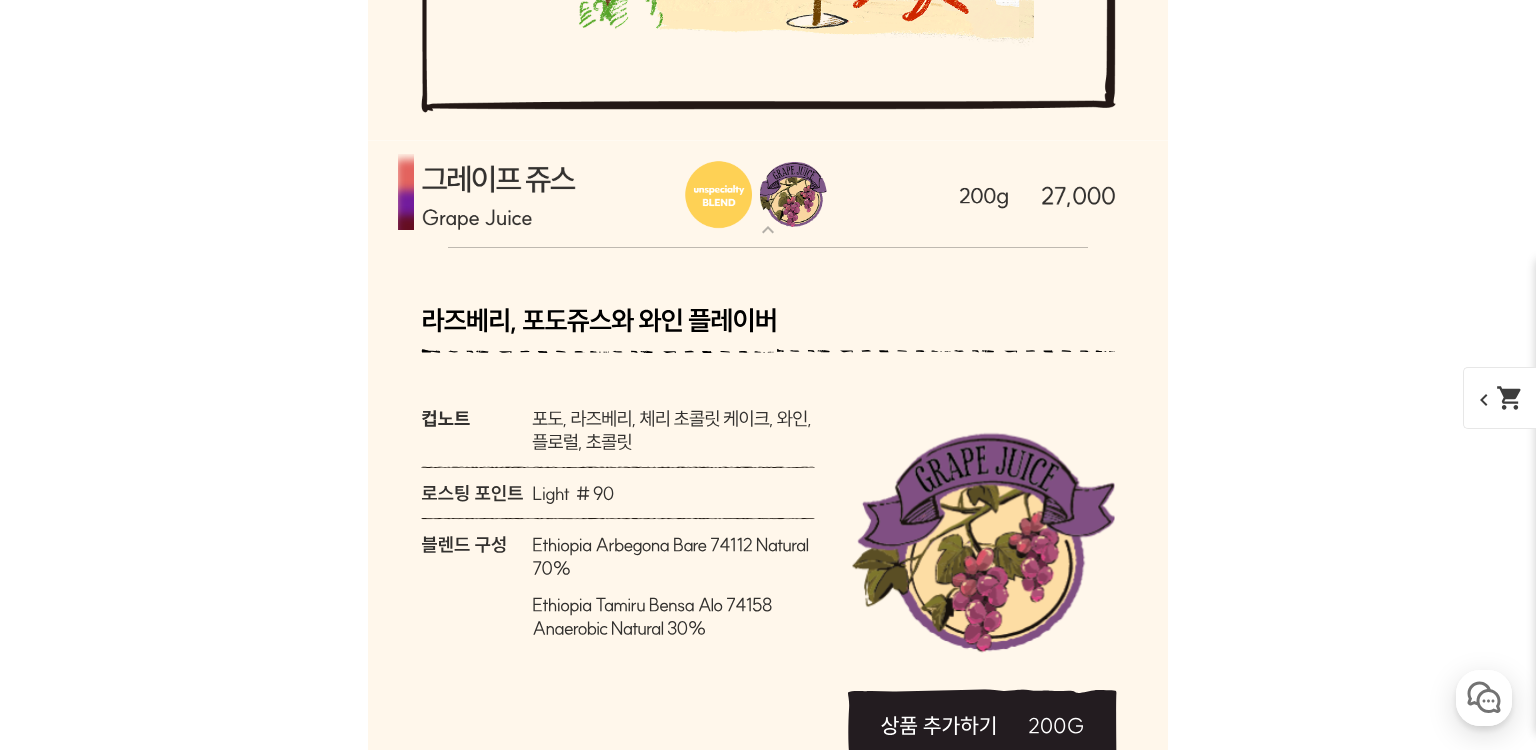 click at bounding box center [768, 194] 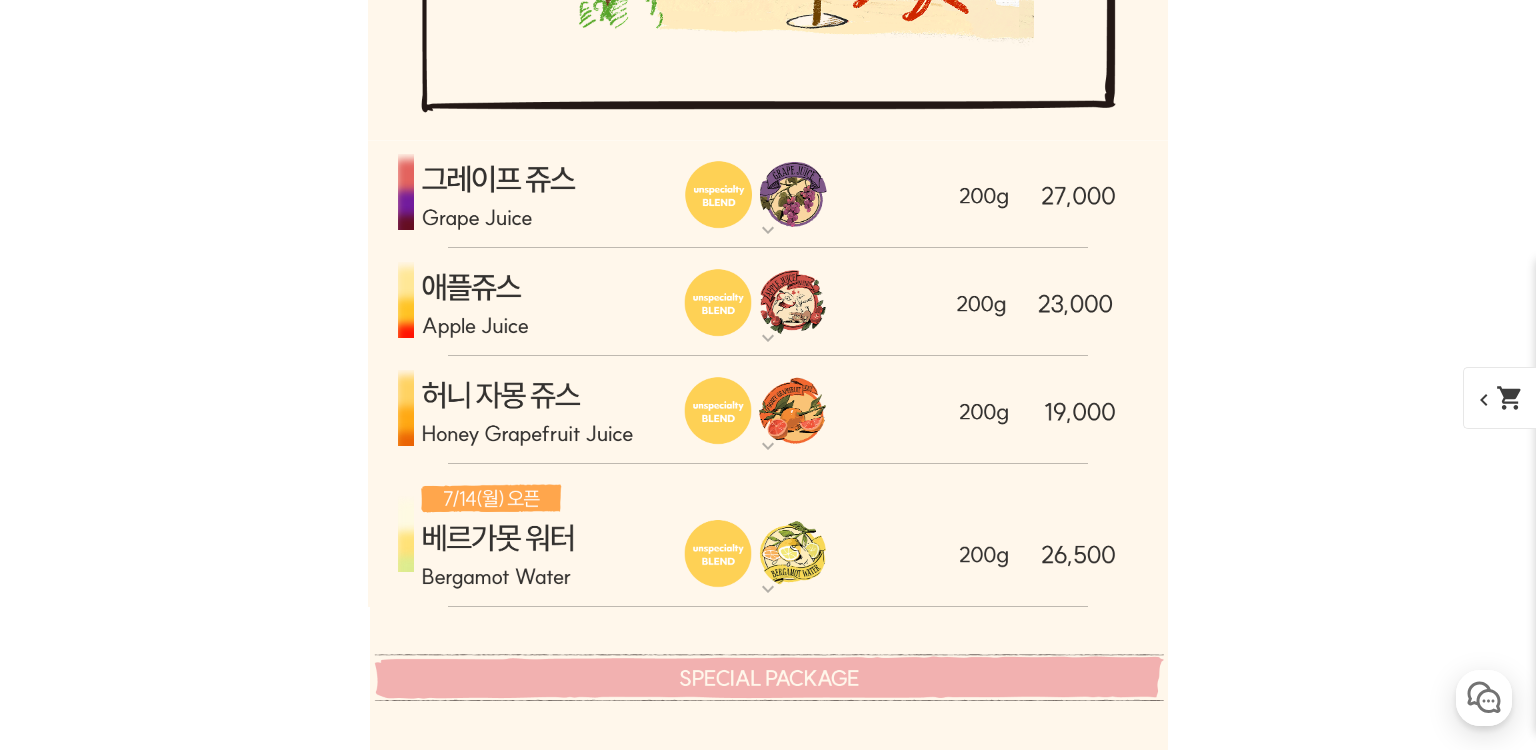 click at bounding box center [768, 302] 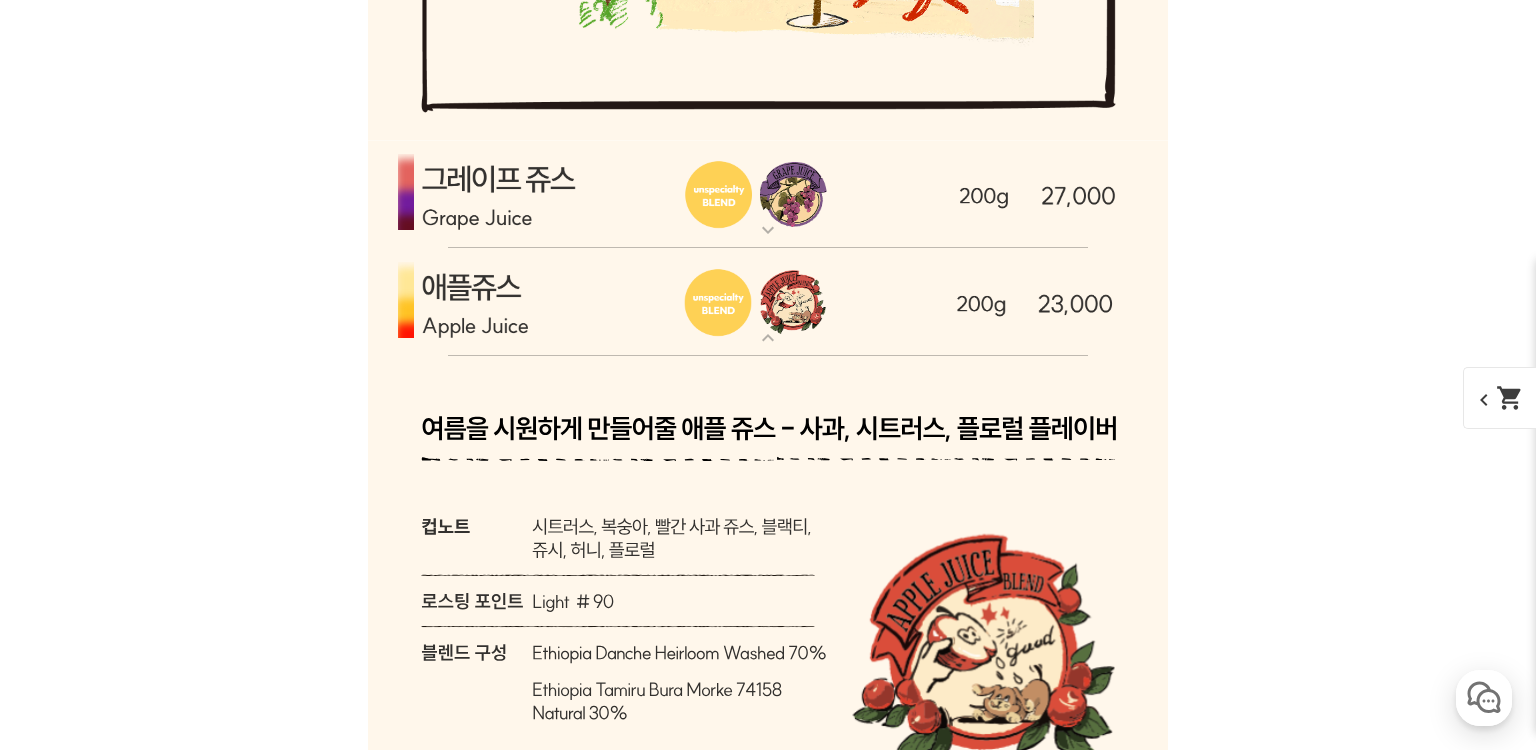 click at bounding box center (768, 302) 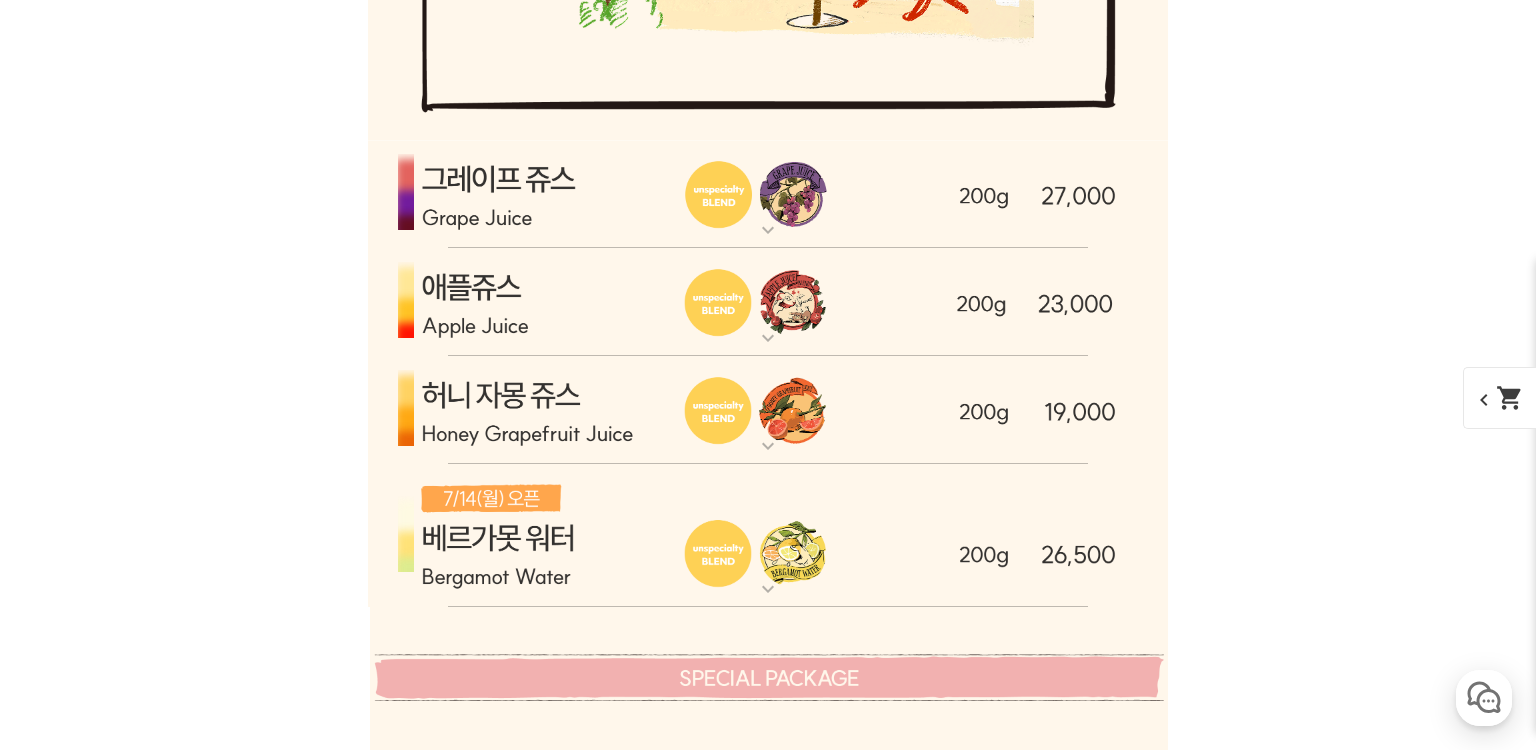 click at bounding box center (768, 410) 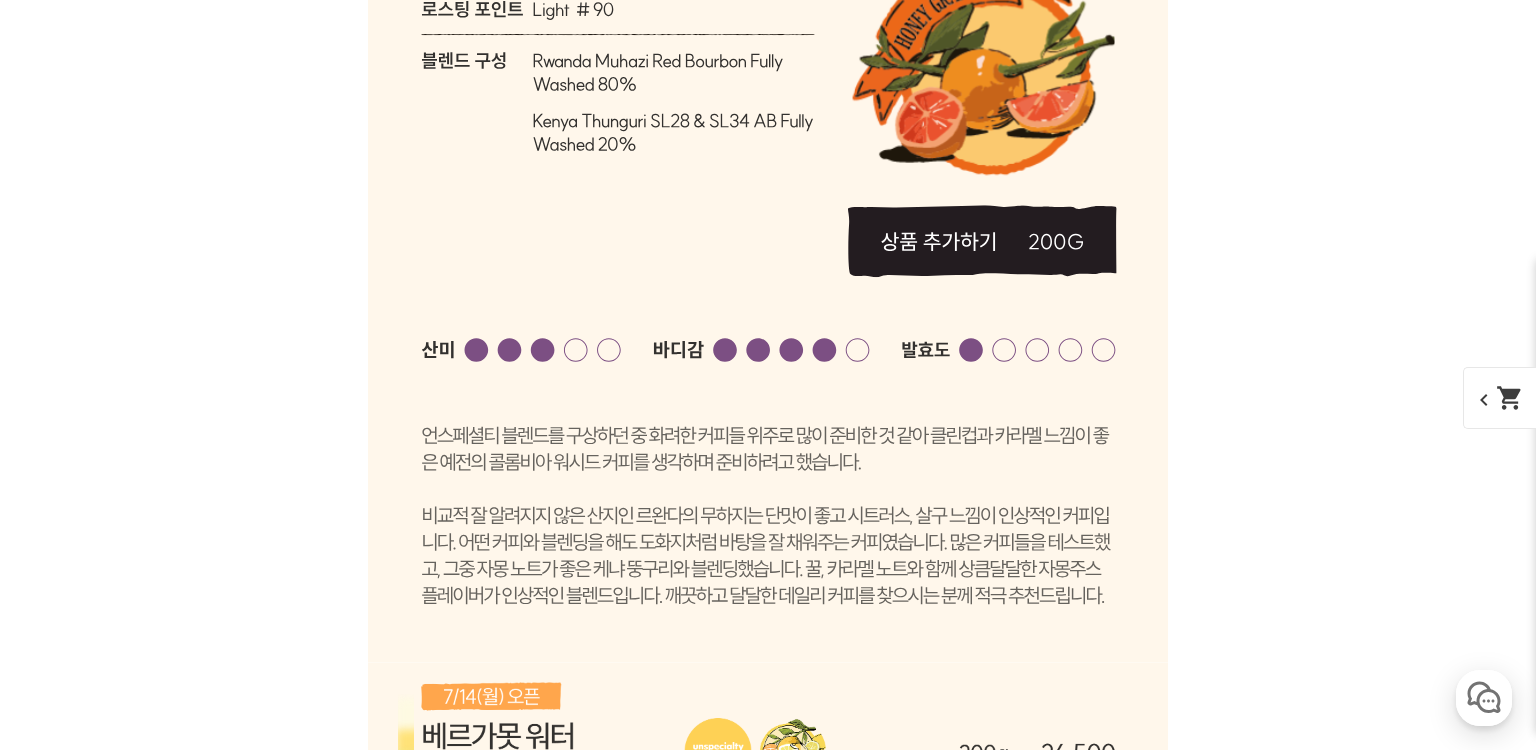 scroll, scrollTop: 6349, scrollLeft: 0, axis: vertical 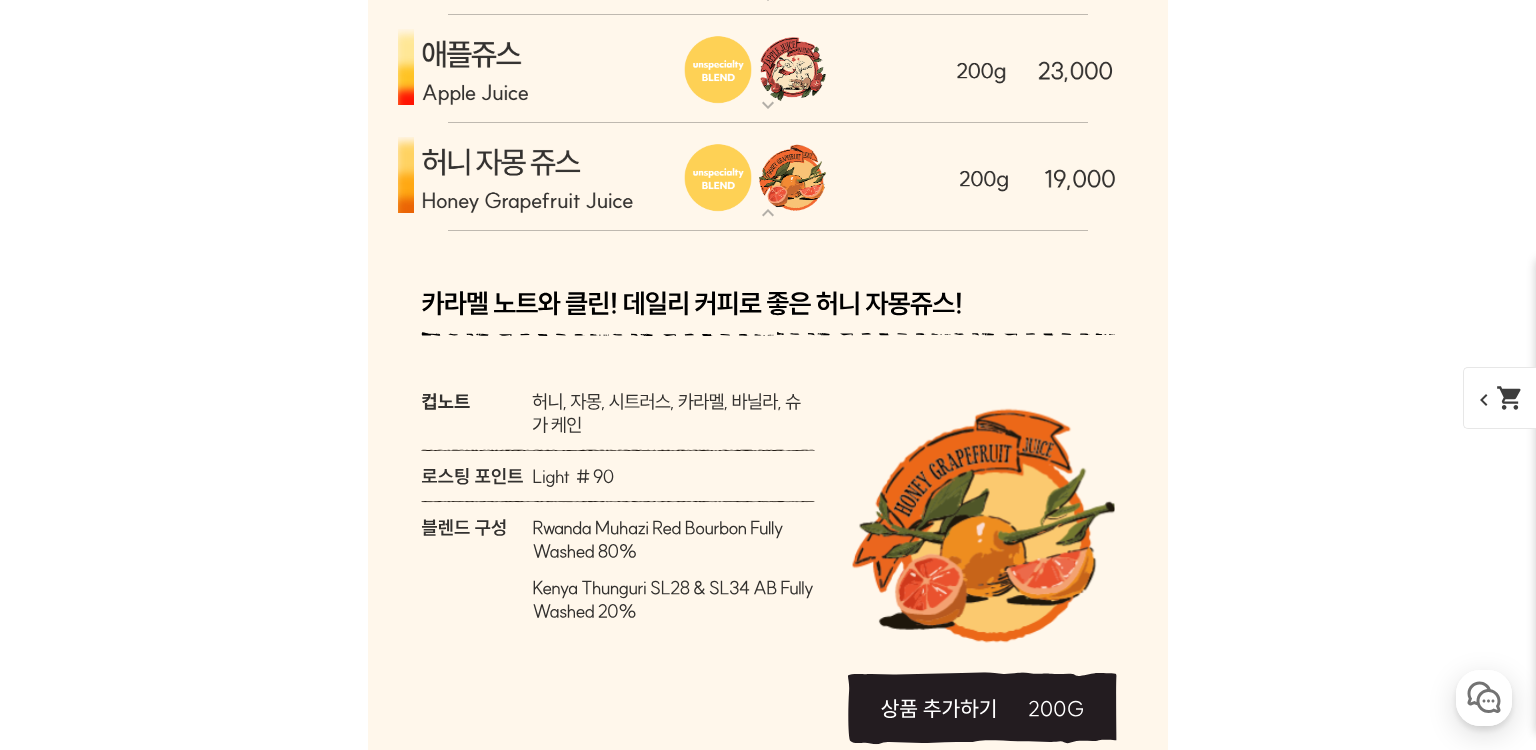 click at bounding box center [768, 177] 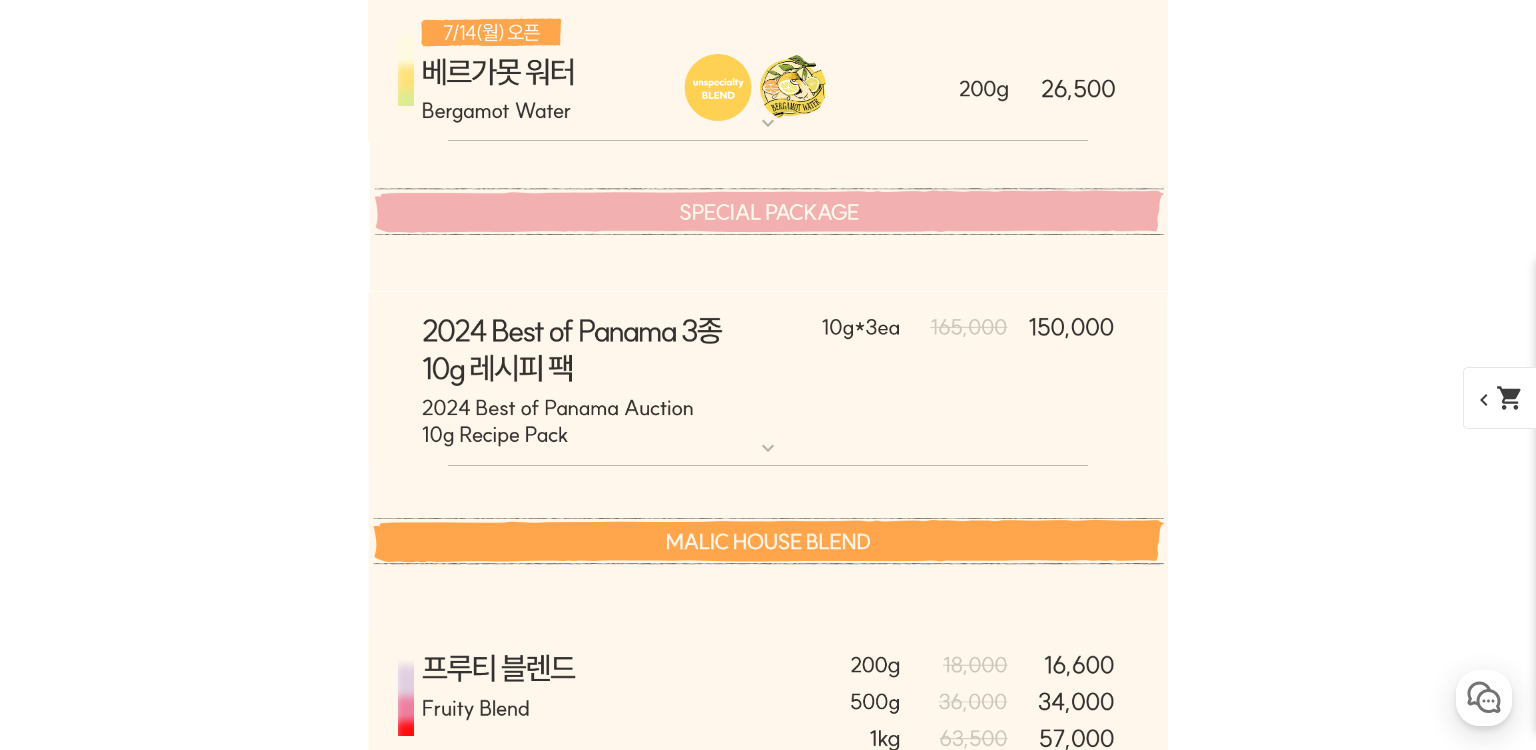 scroll, scrollTop: 6816, scrollLeft: 0, axis: vertical 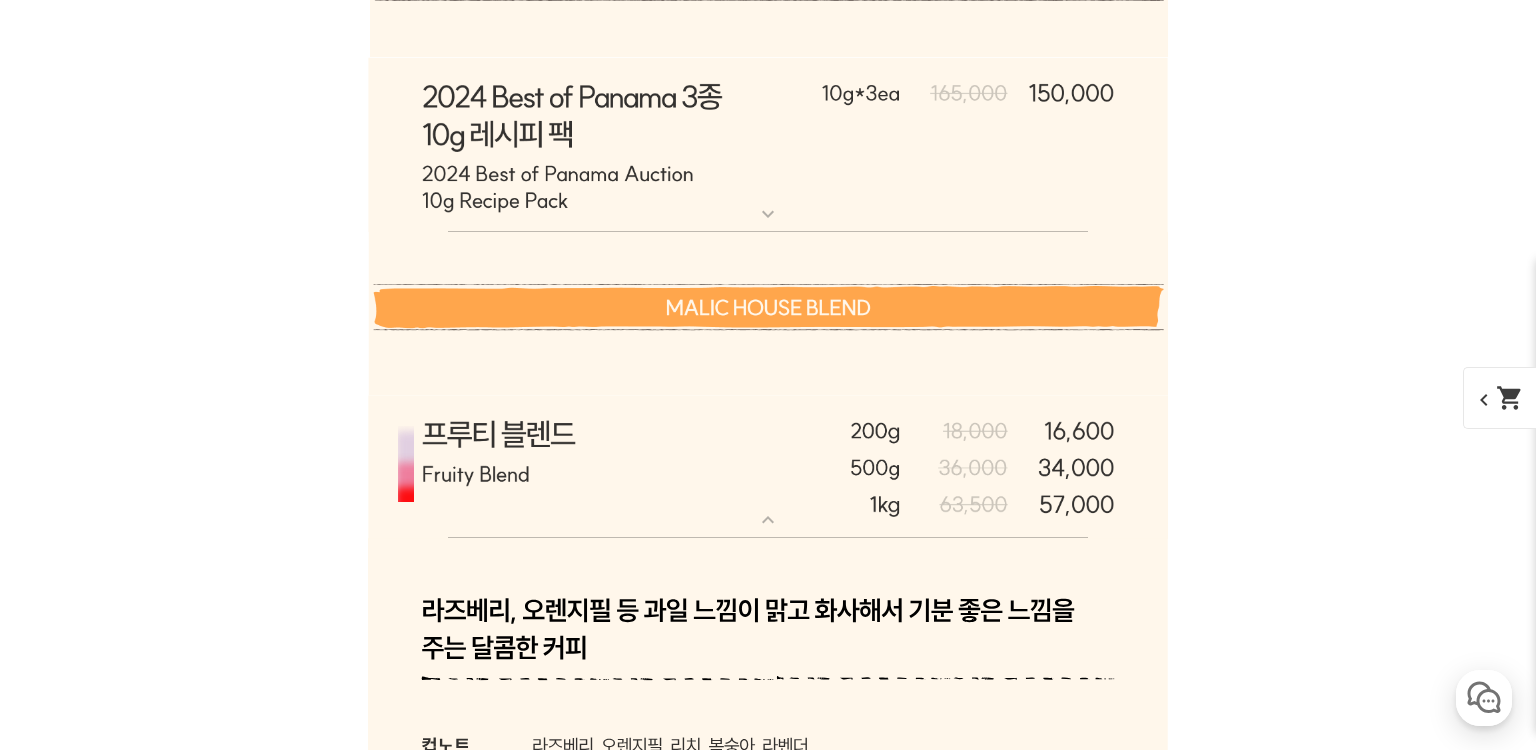 click at bounding box center [768, 467] 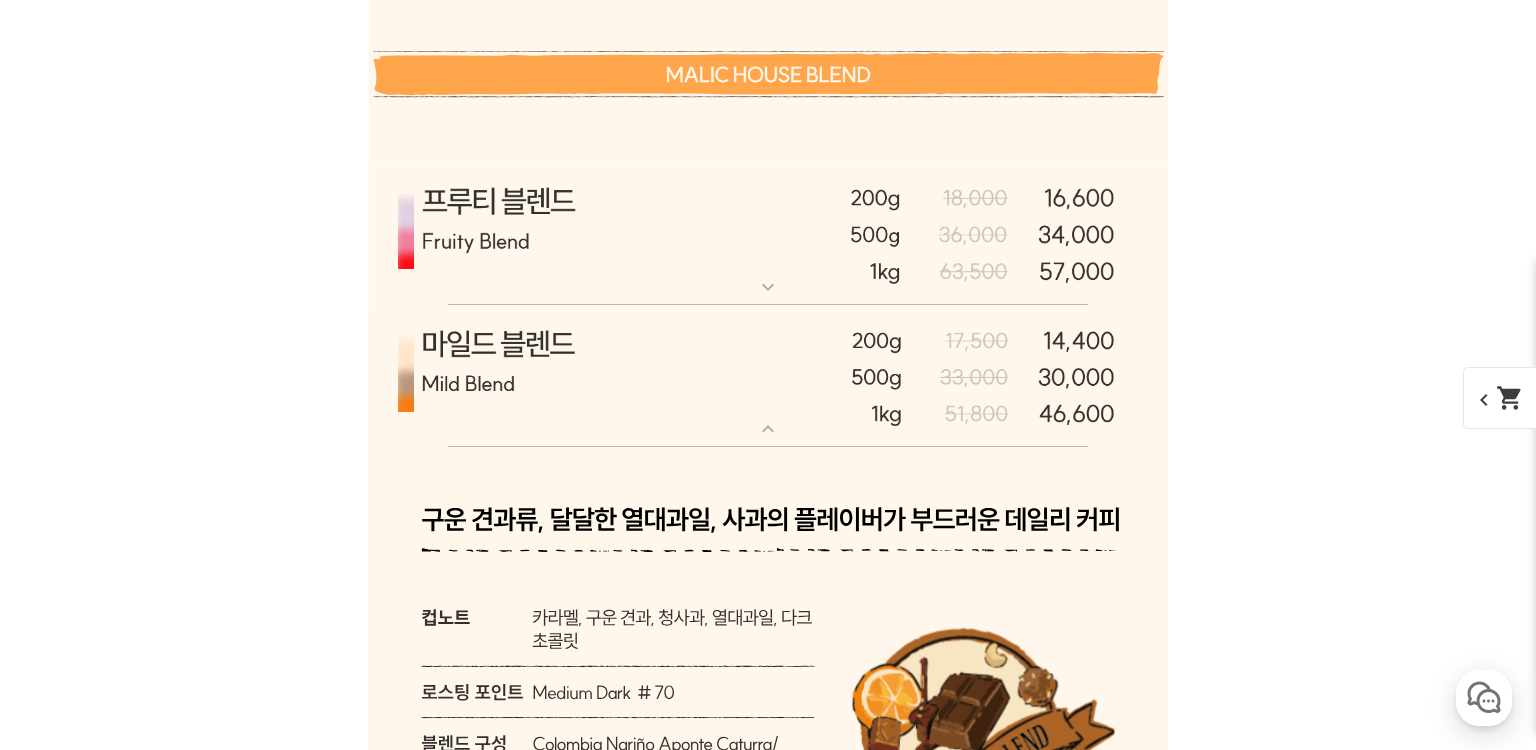 click at bounding box center (768, 234) 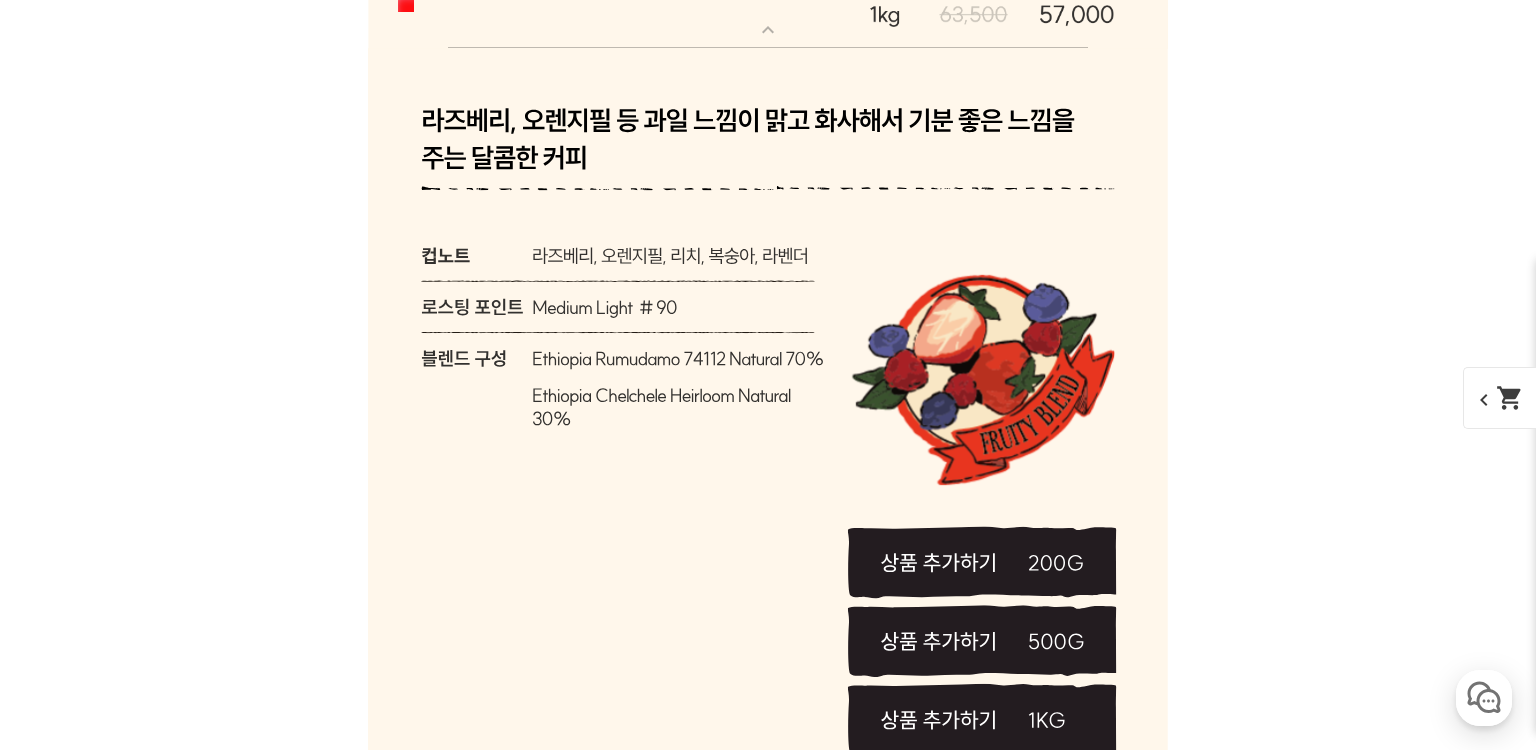 scroll, scrollTop: 7749, scrollLeft: 0, axis: vertical 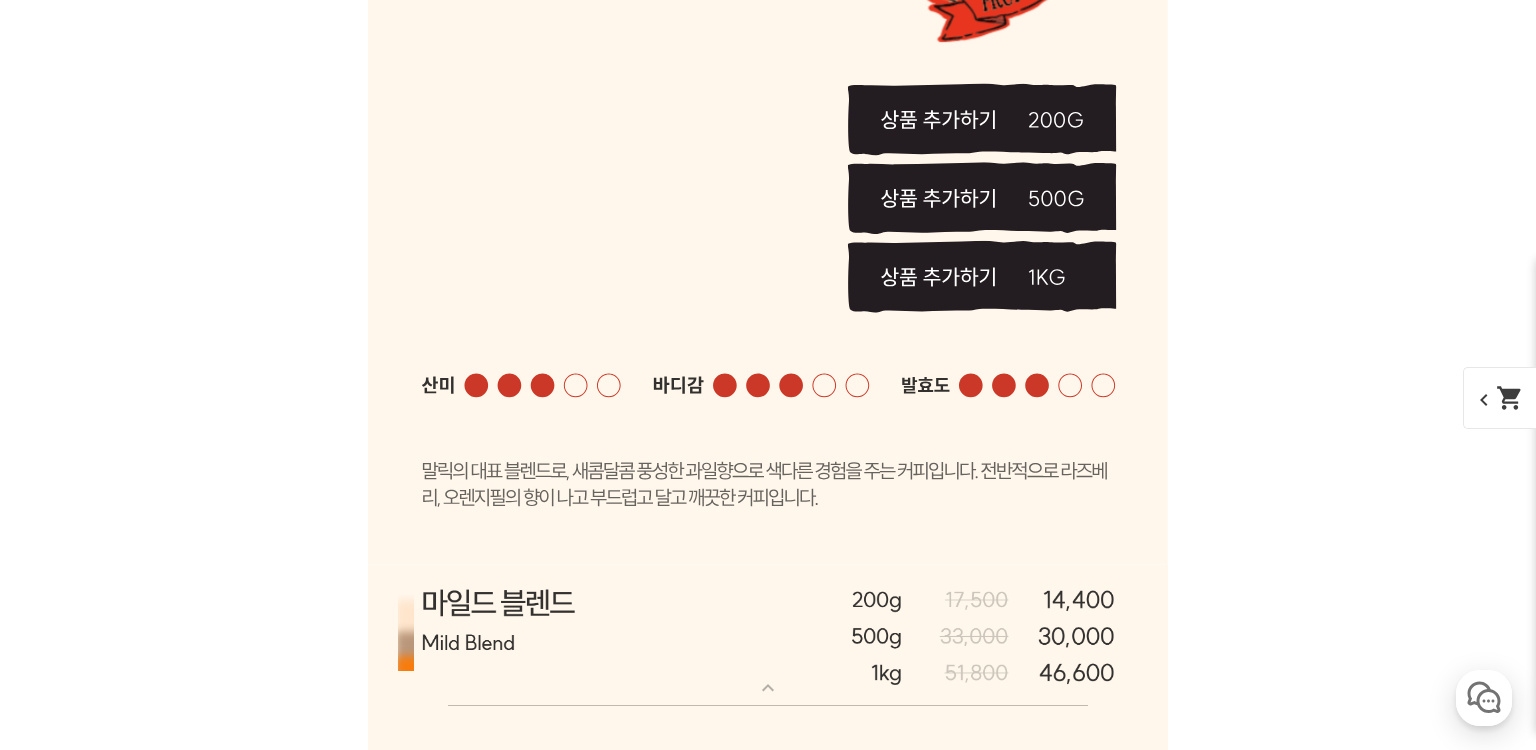 click 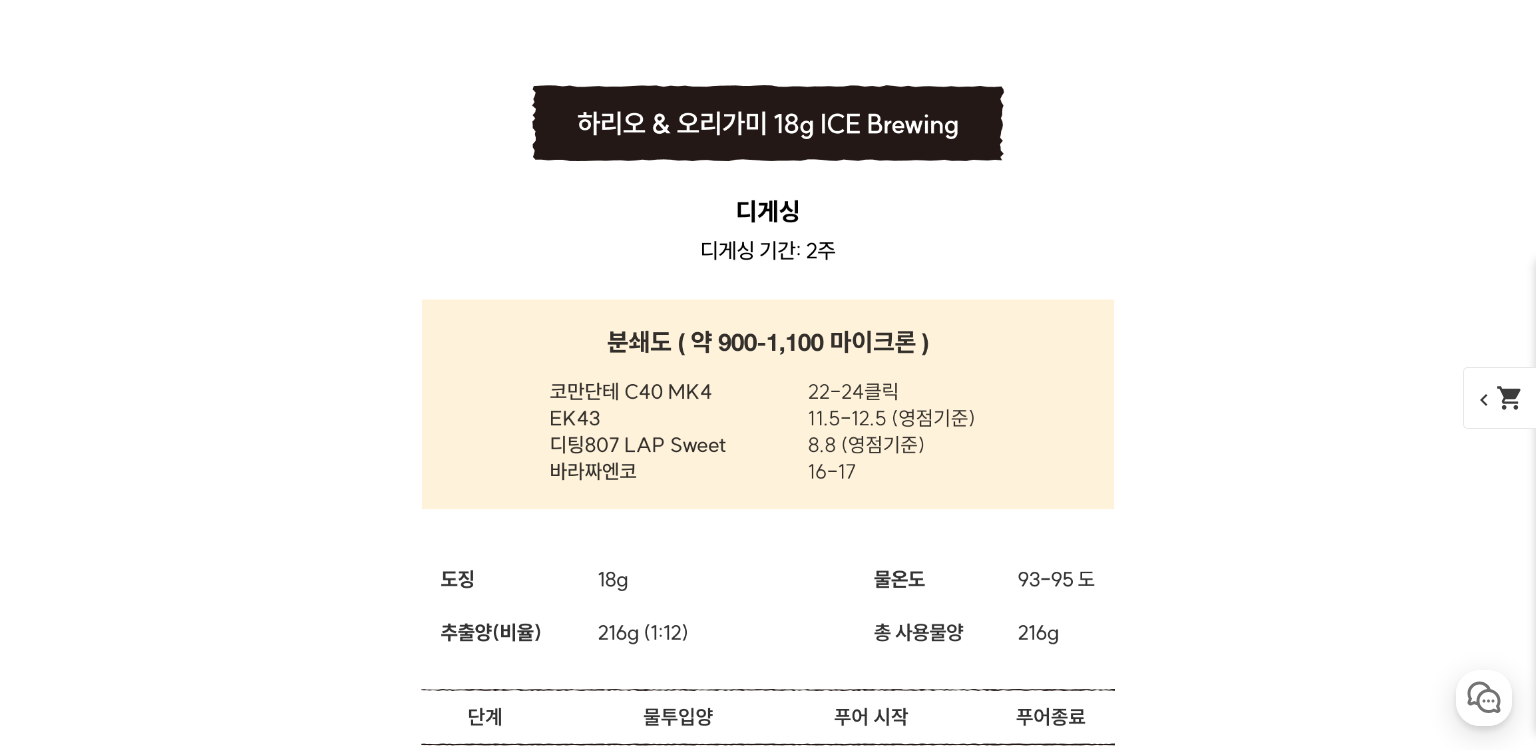 scroll, scrollTop: 31082, scrollLeft: 0, axis: vertical 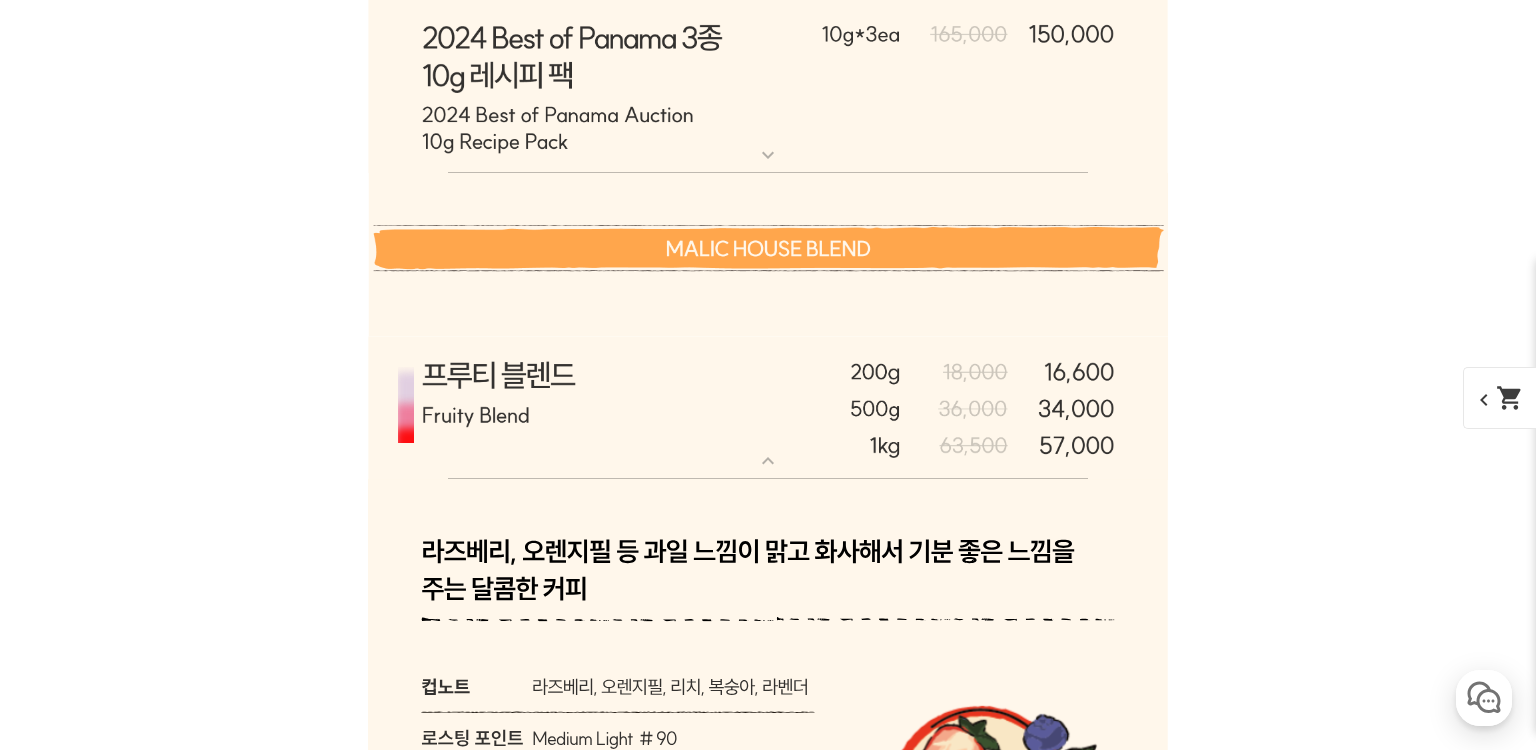click on "chevron_left shopping_cart" at bounding box center (1514, 398) 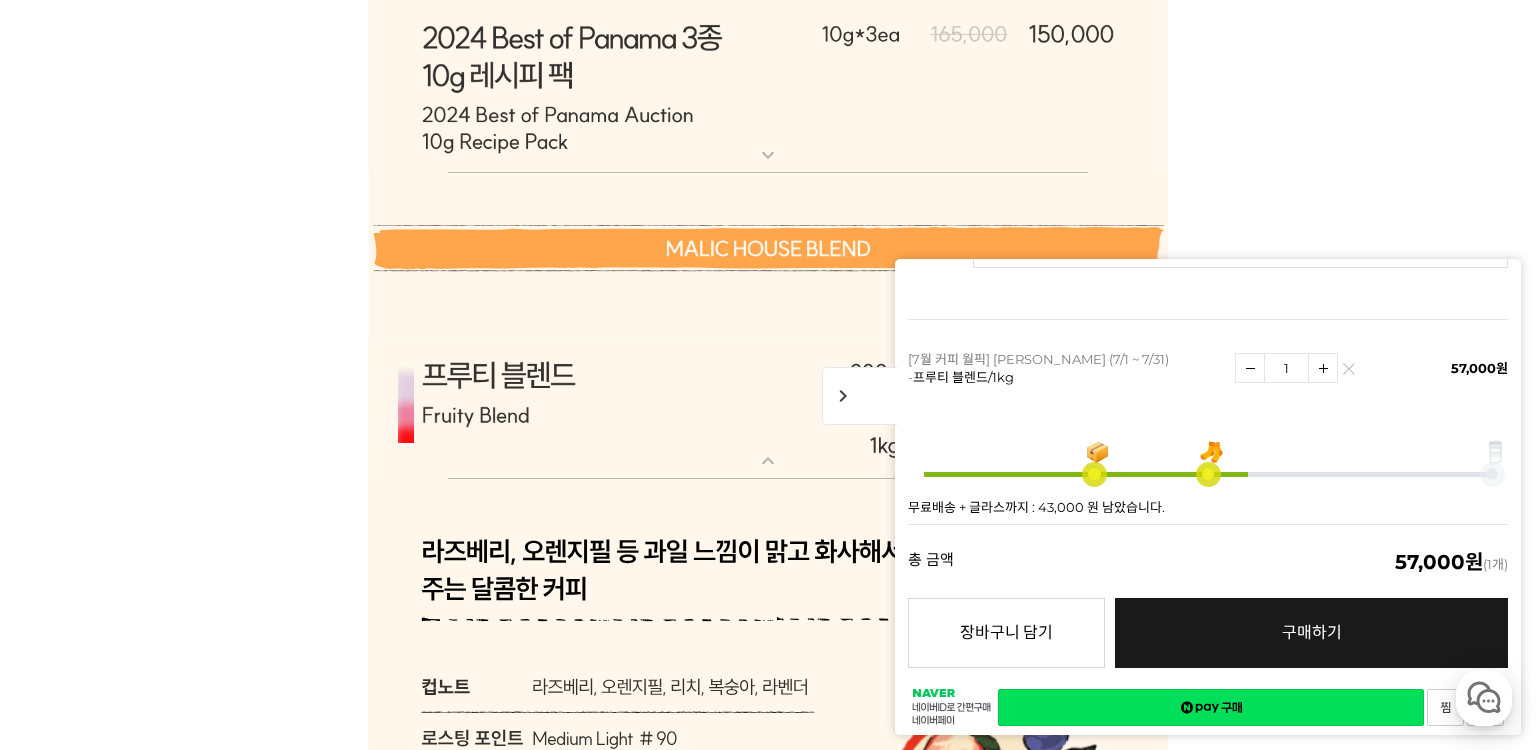 scroll, scrollTop: 432, scrollLeft: 0, axis: vertical 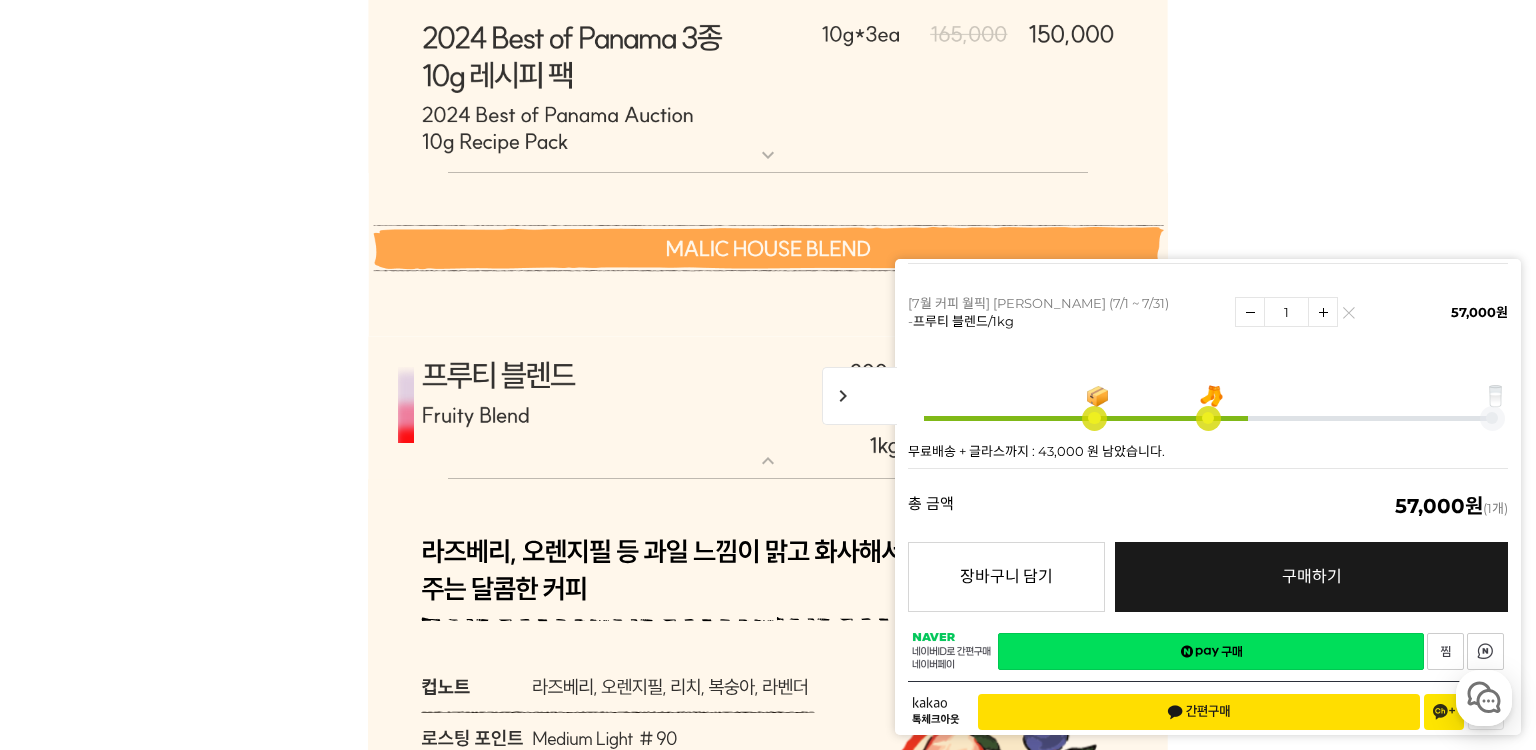 click on "네이버페이 구매하기" at bounding box center [1211, 651] 